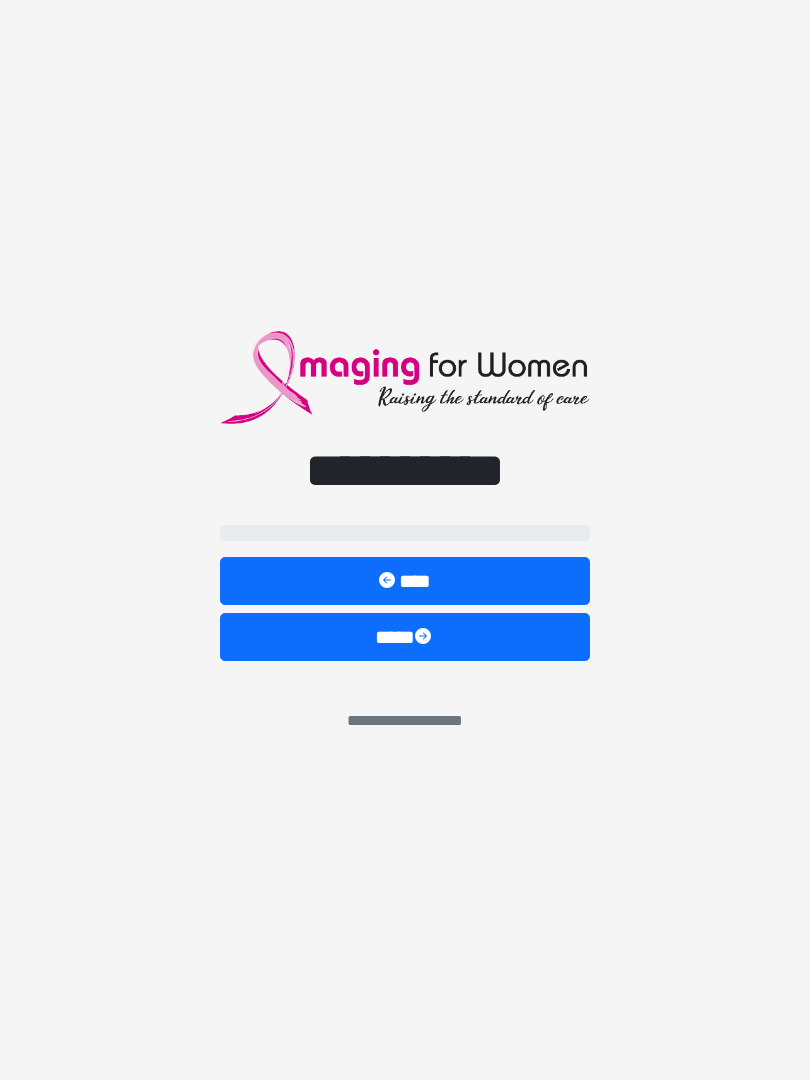 scroll, scrollTop: 0, scrollLeft: 0, axis: both 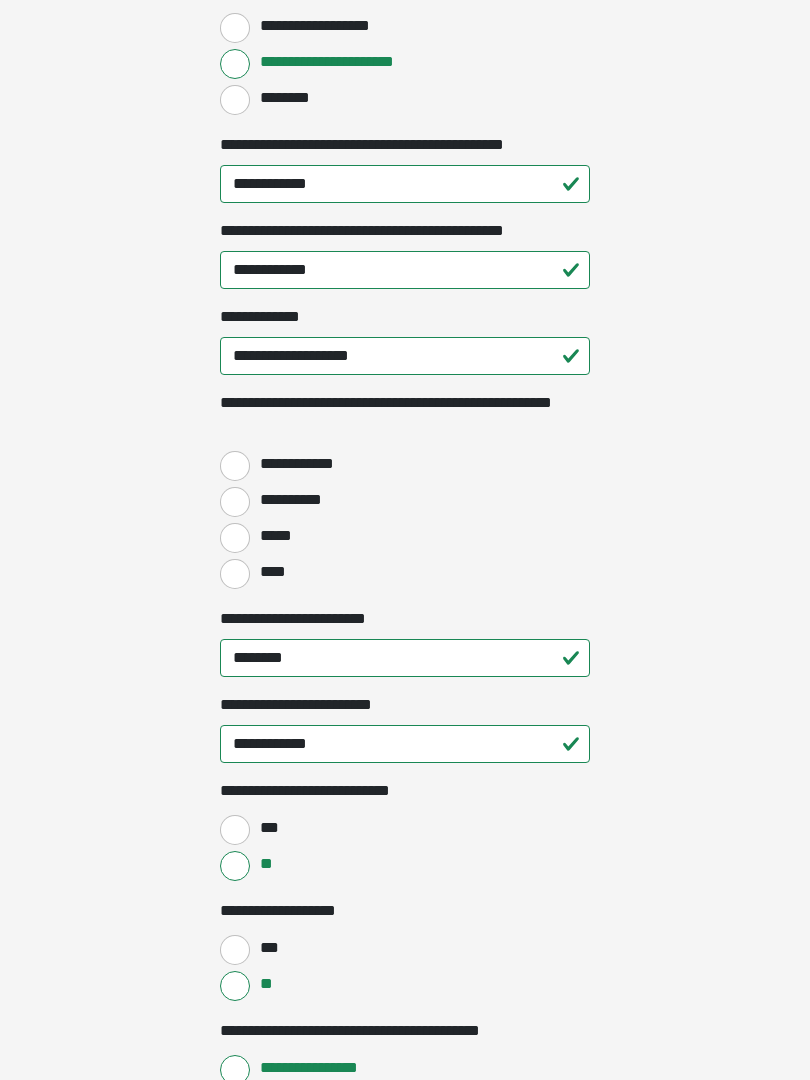 click on "*****" at bounding box center (235, 538) 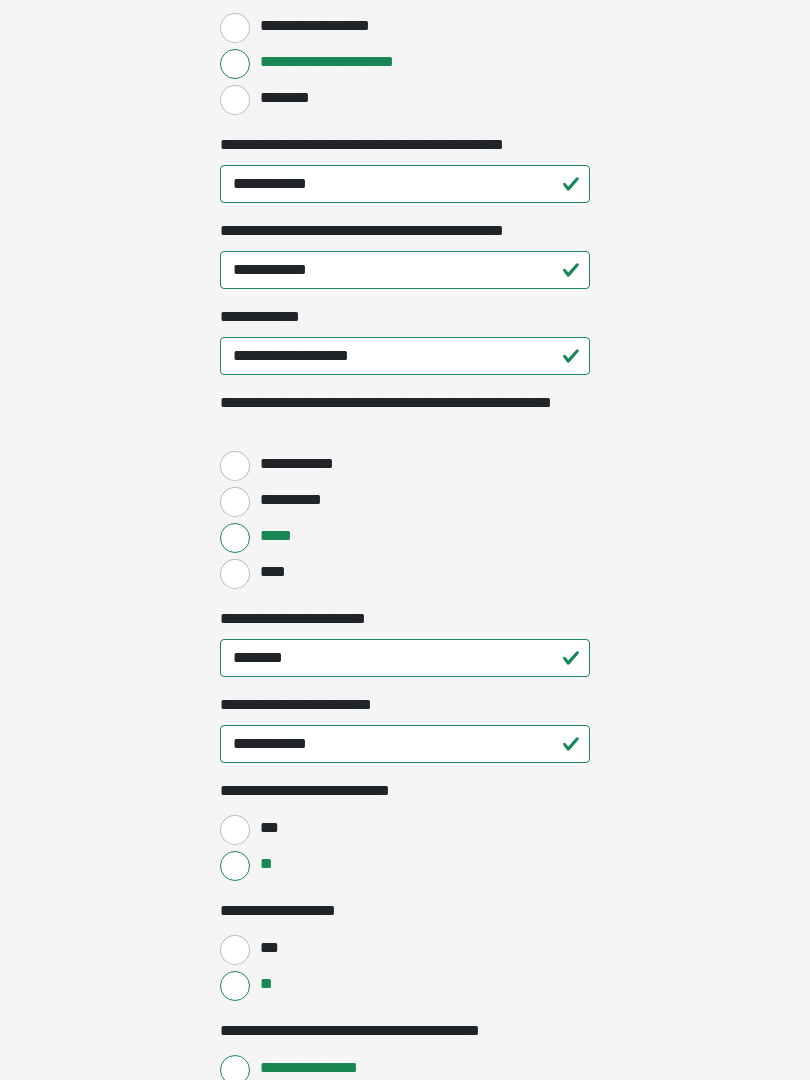 click on "****" at bounding box center (235, 574) 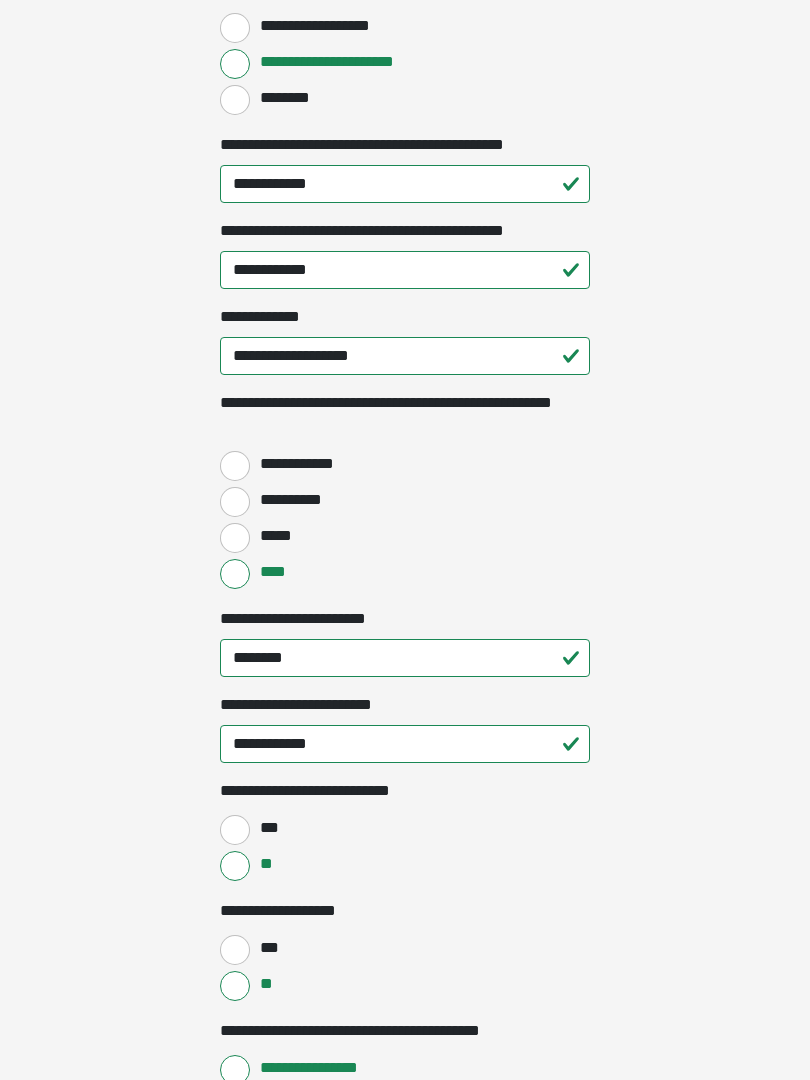click on "*****" at bounding box center (235, 538) 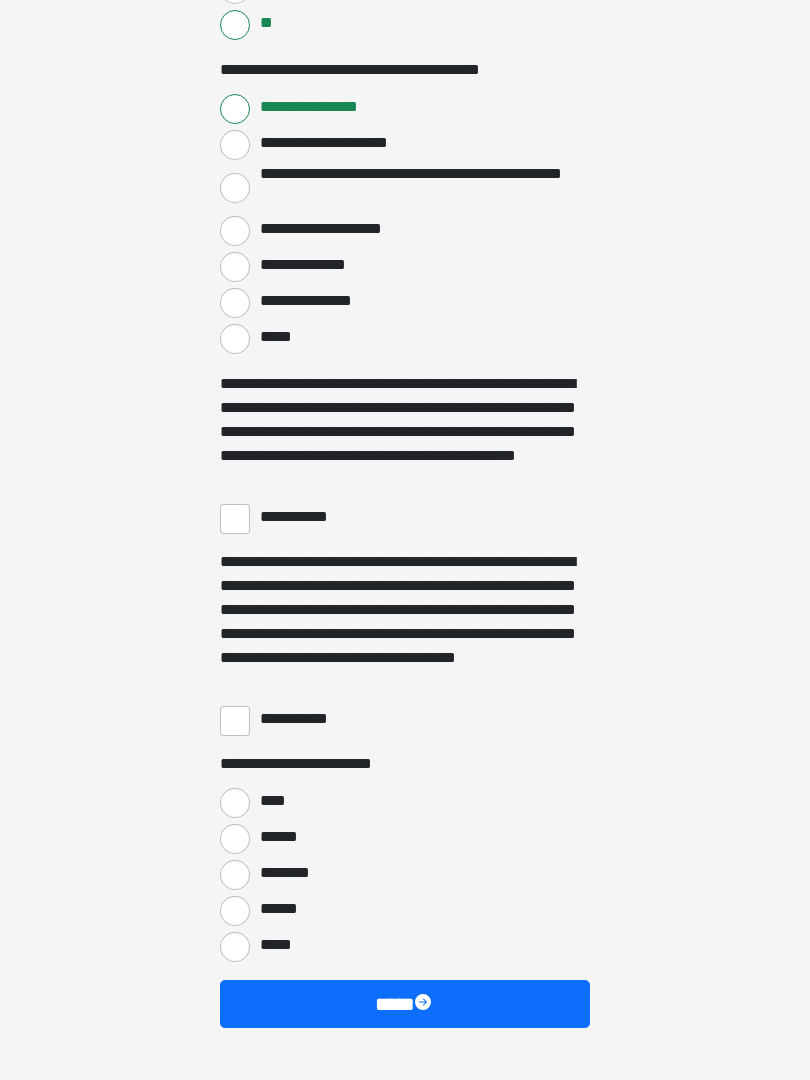 scroll, scrollTop: 3346, scrollLeft: 0, axis: vertical 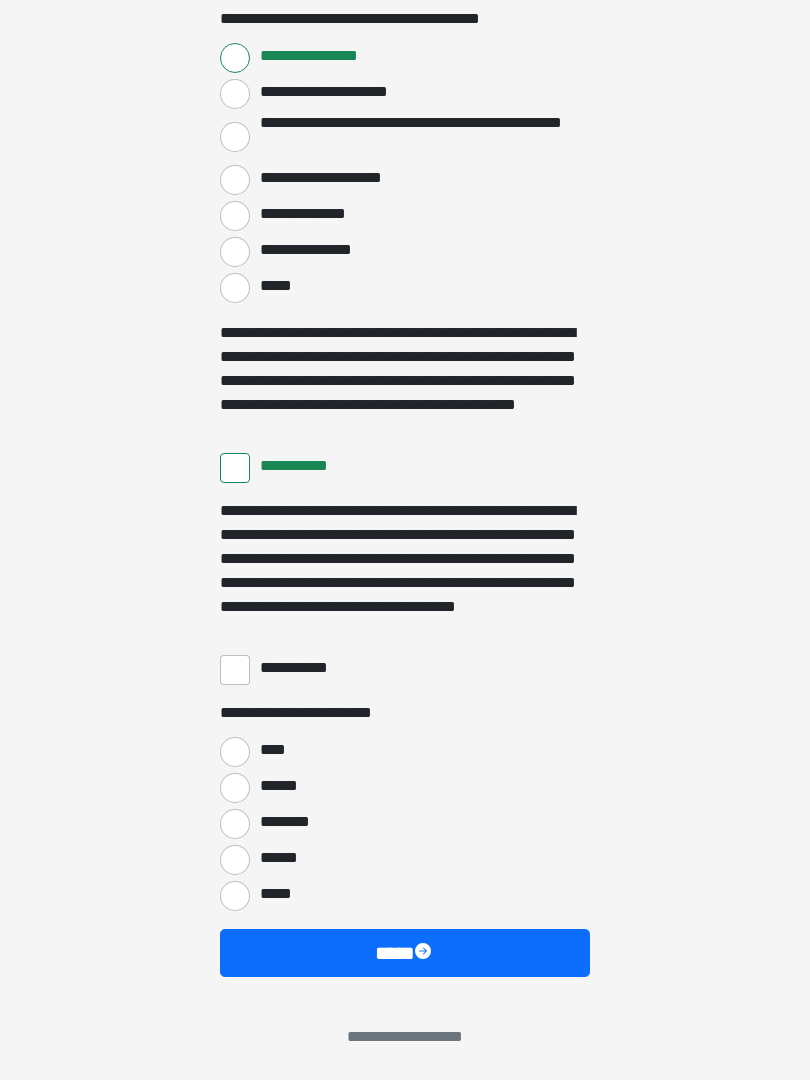 click on "**********" at bounding box center (235, 670) 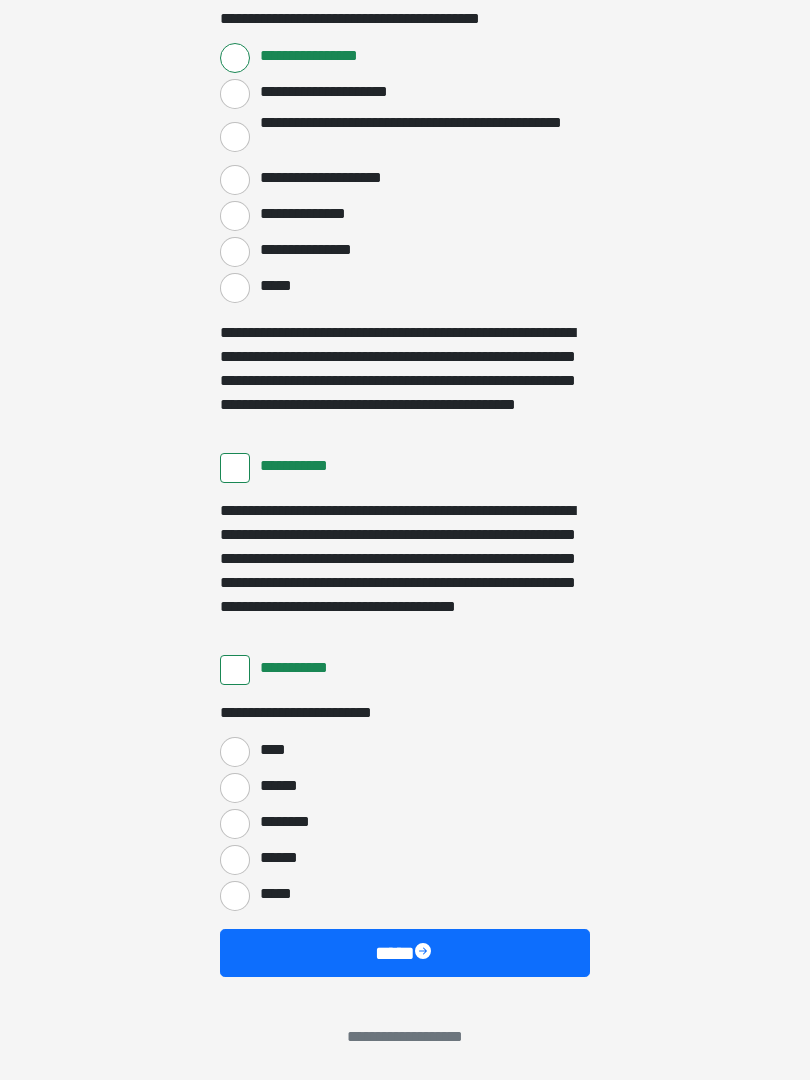 click on "****" at bounding box center [235, 752] 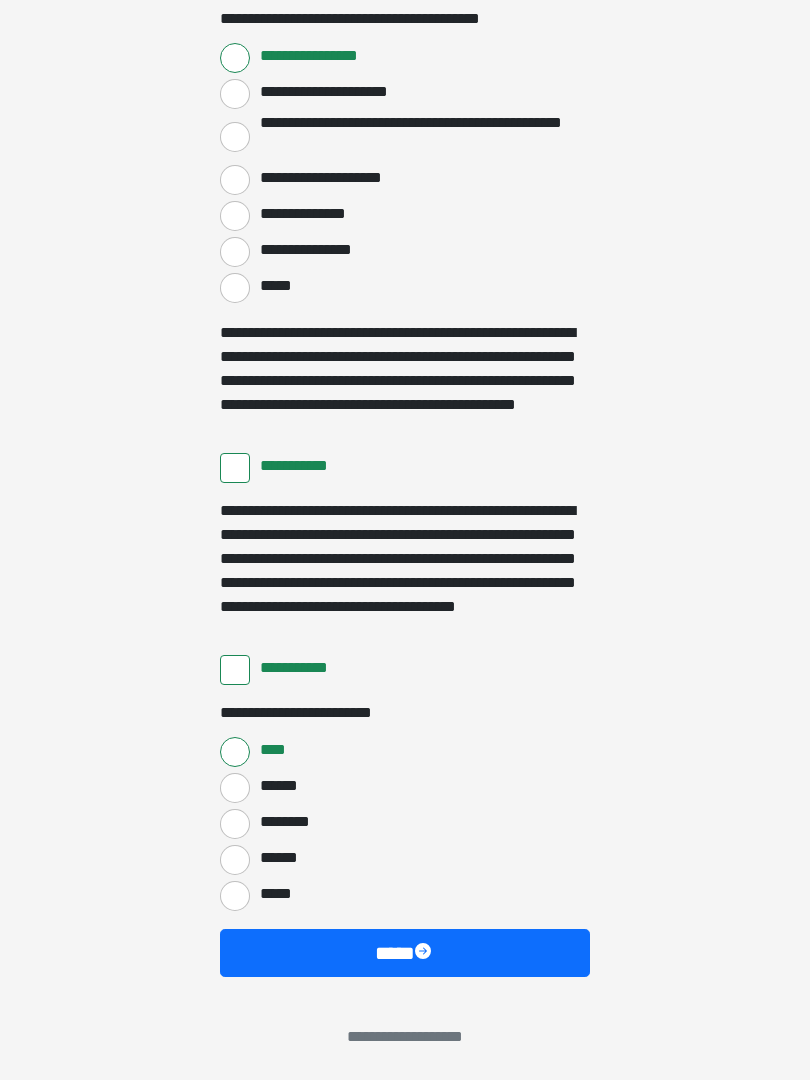 click on "****" at bounding box center (405, 953) 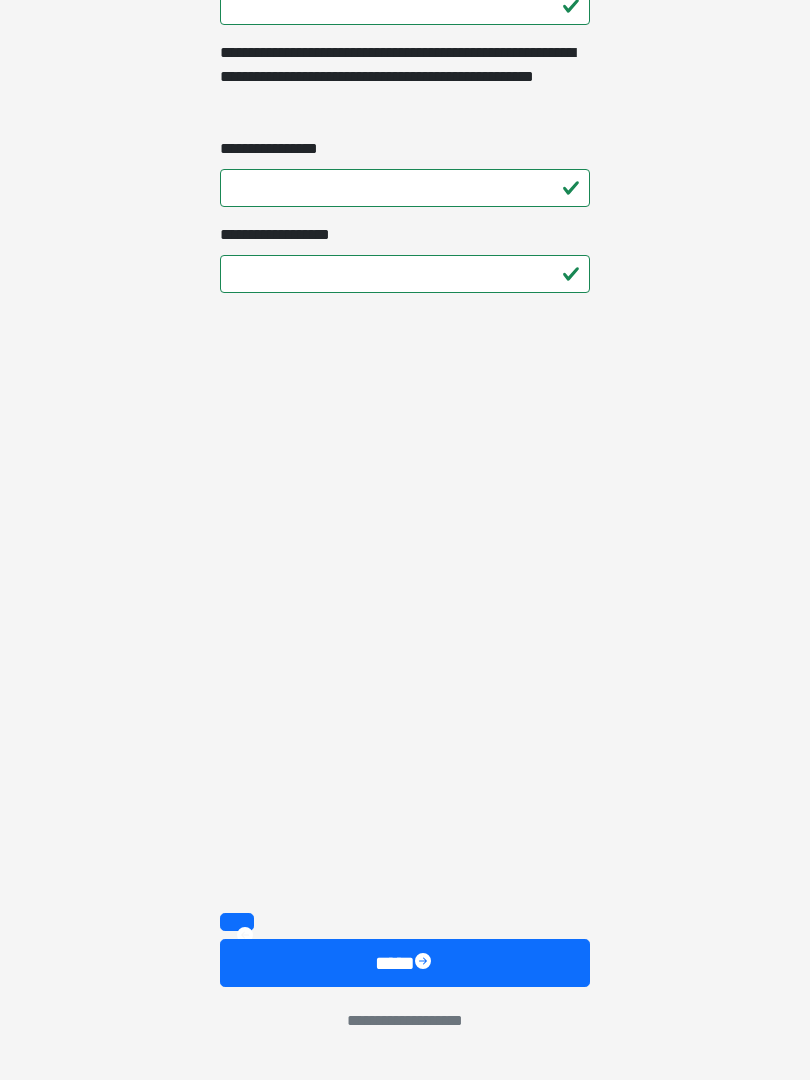 scroll, scrollTop: 2833, scrollLeft: 0, axis: vertical 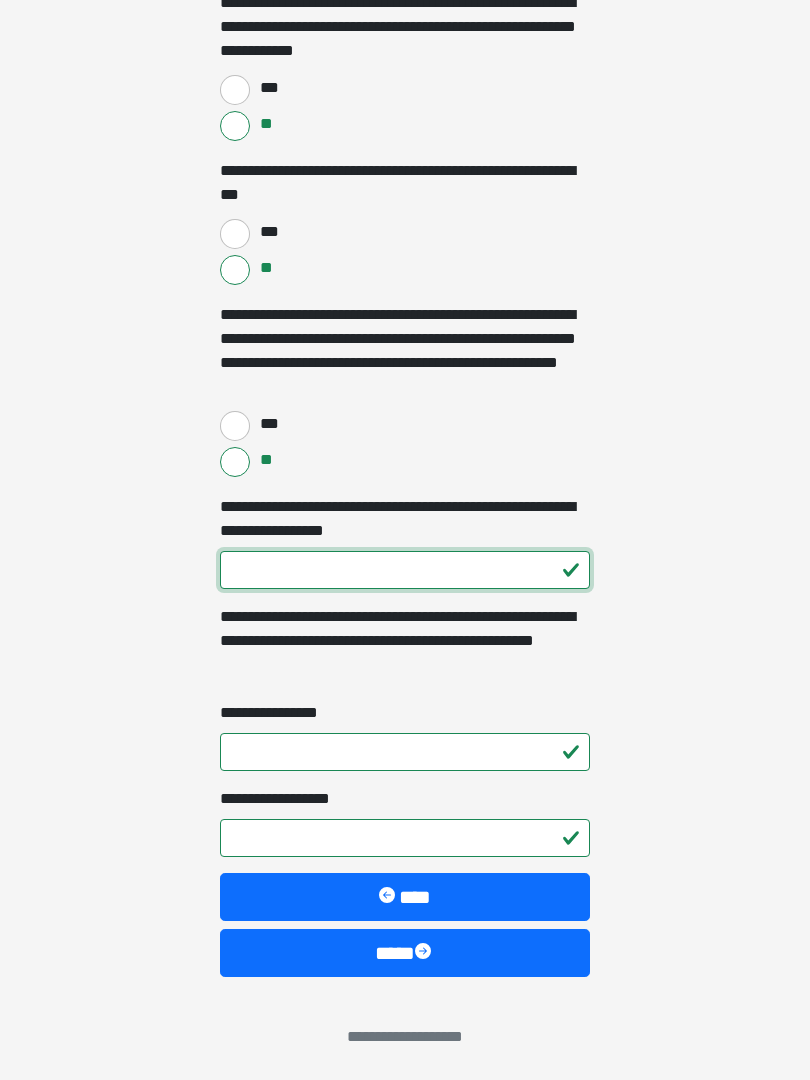 click on "**********" at bounding box center (405, 570) 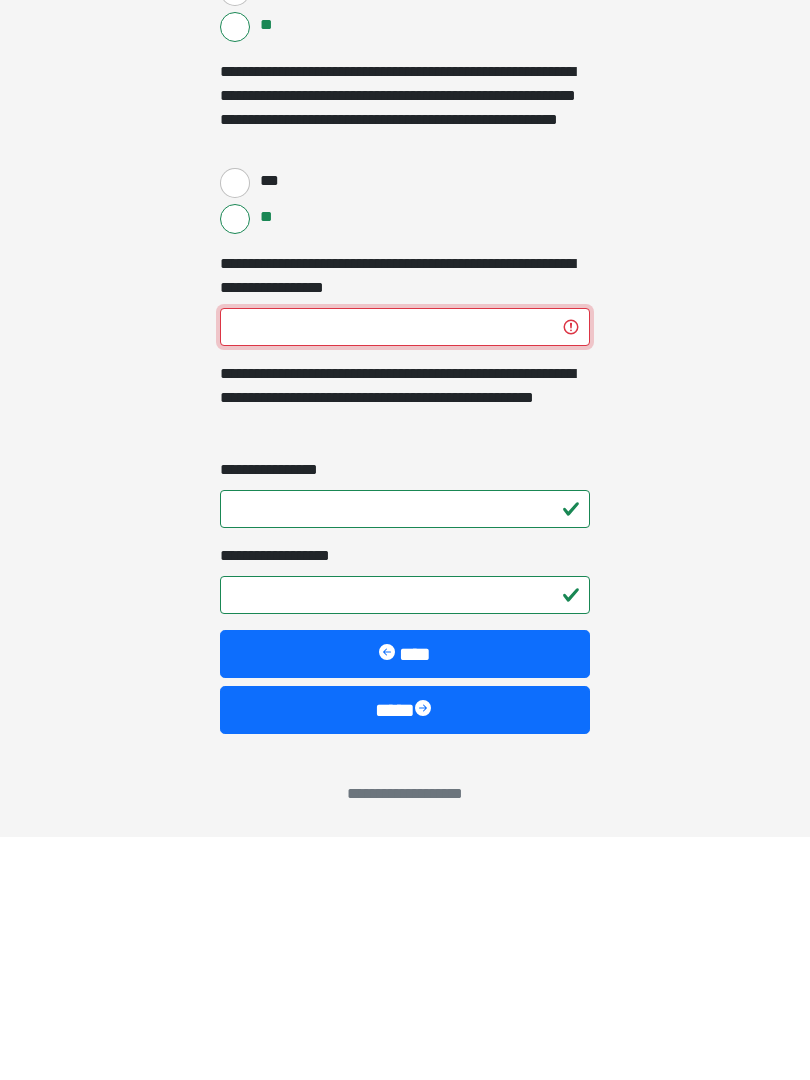 type on "****" 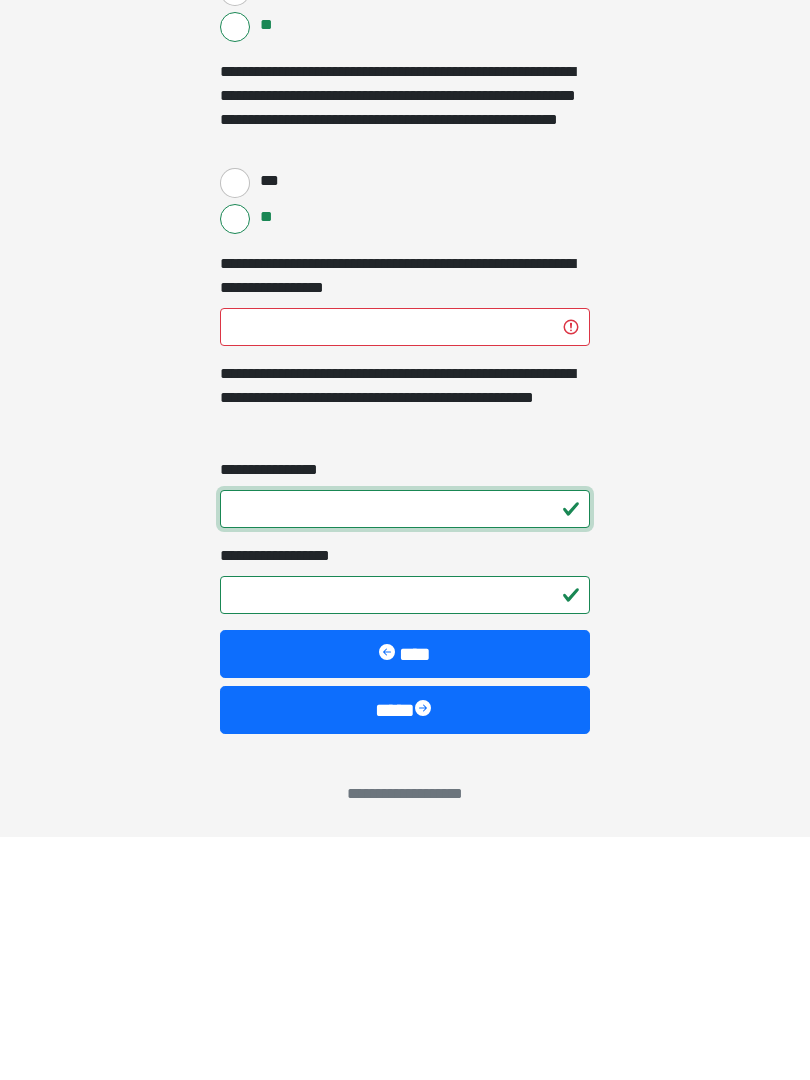click on "**********" at bounding box center [405, 752] 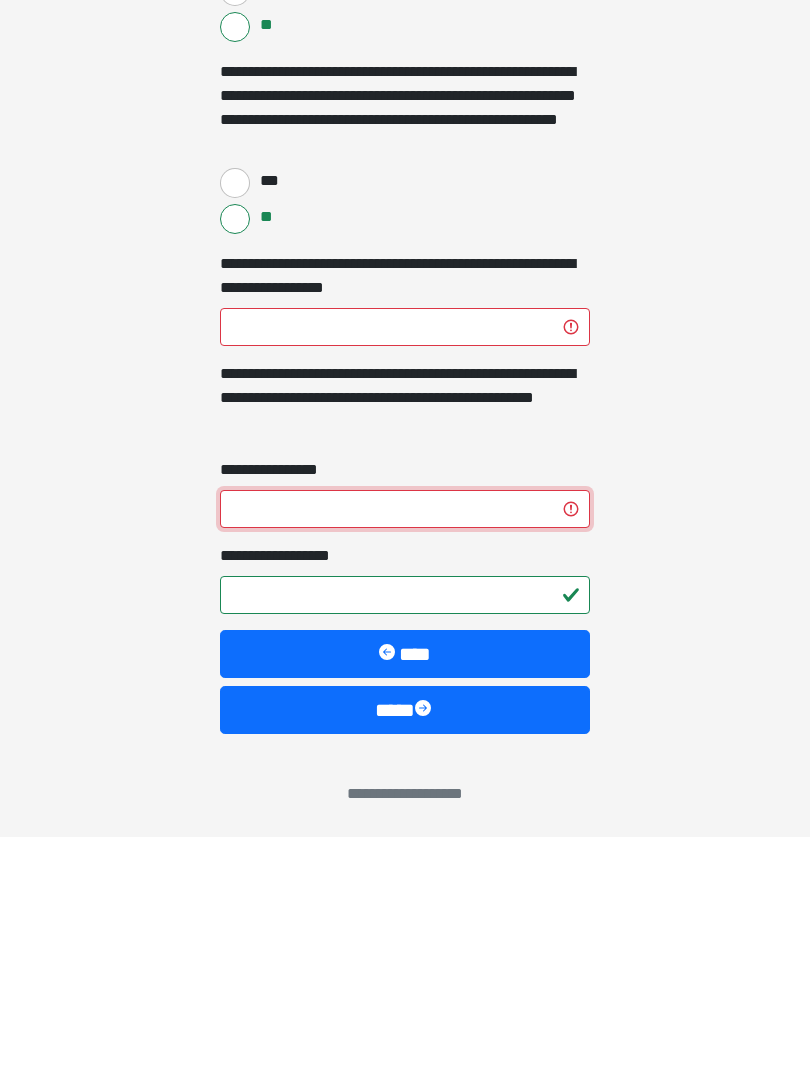 type on "*" 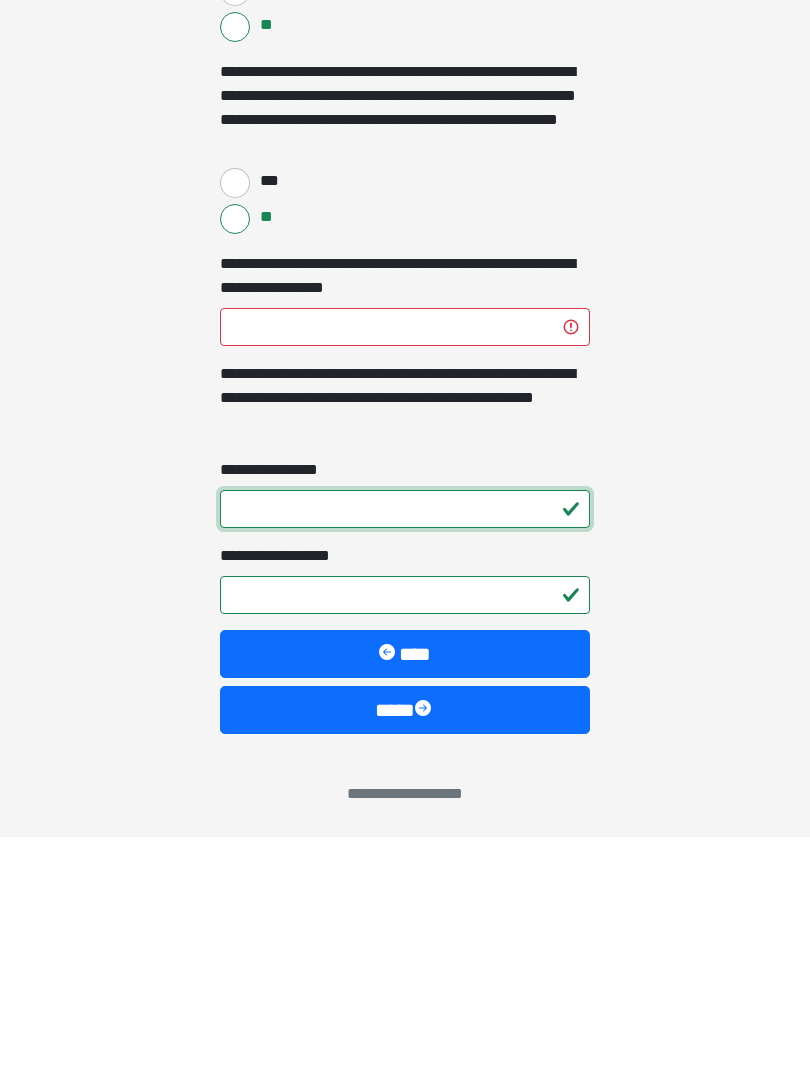 type 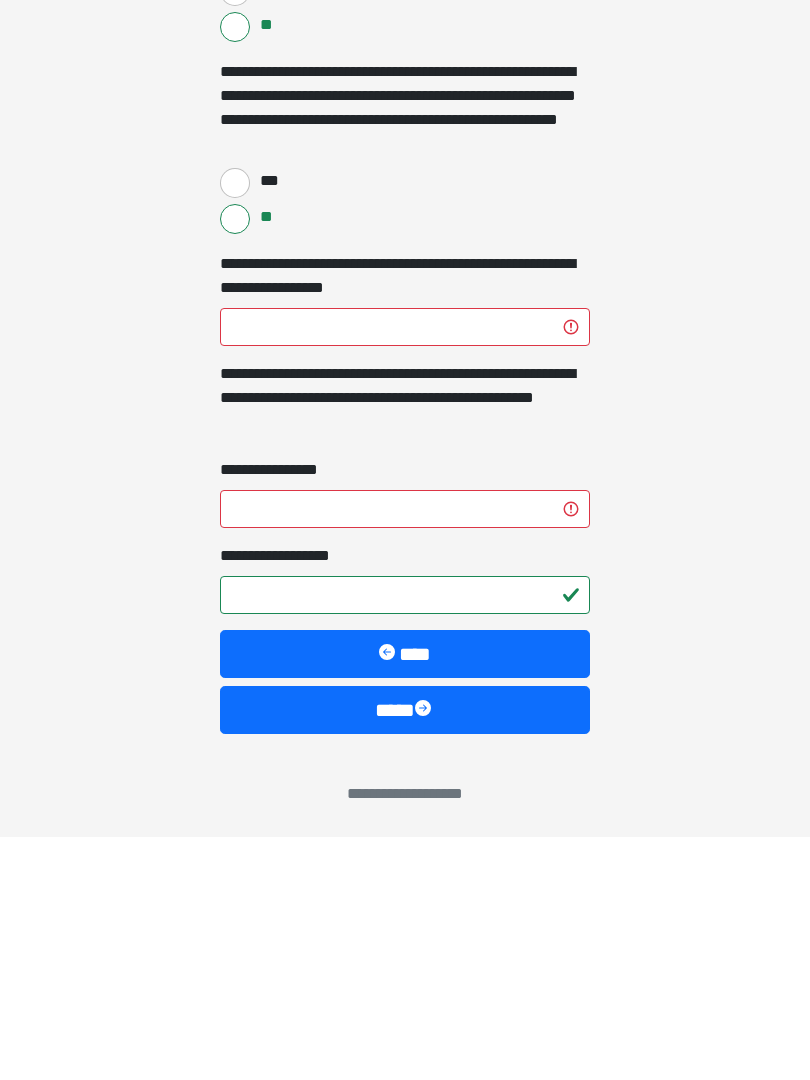 click on "**********" at bounding box center [405, 838] 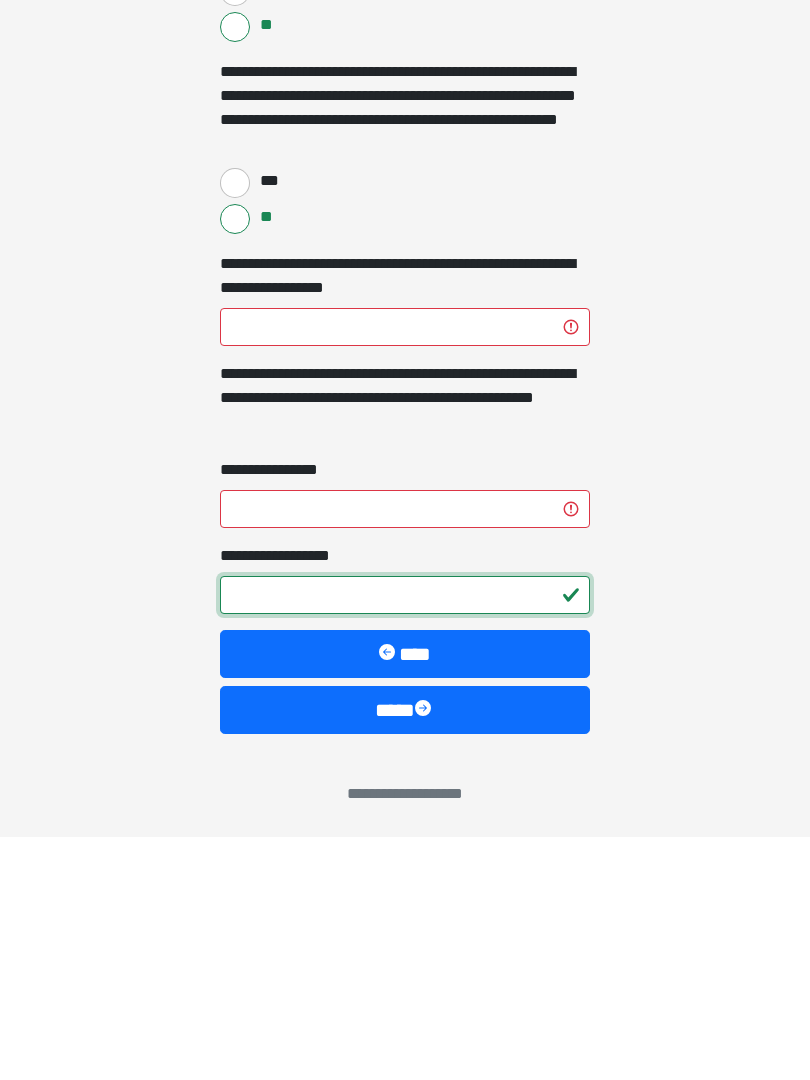 type on "*" 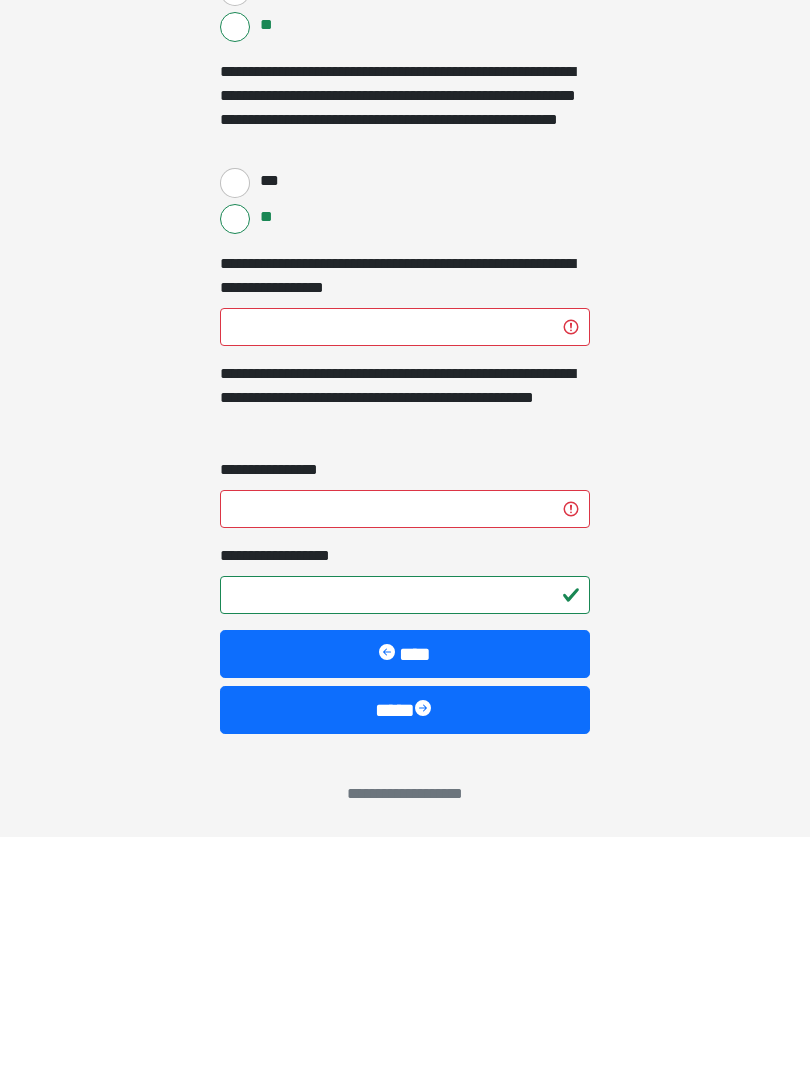 click on "****" at bounding box center [405, 953] 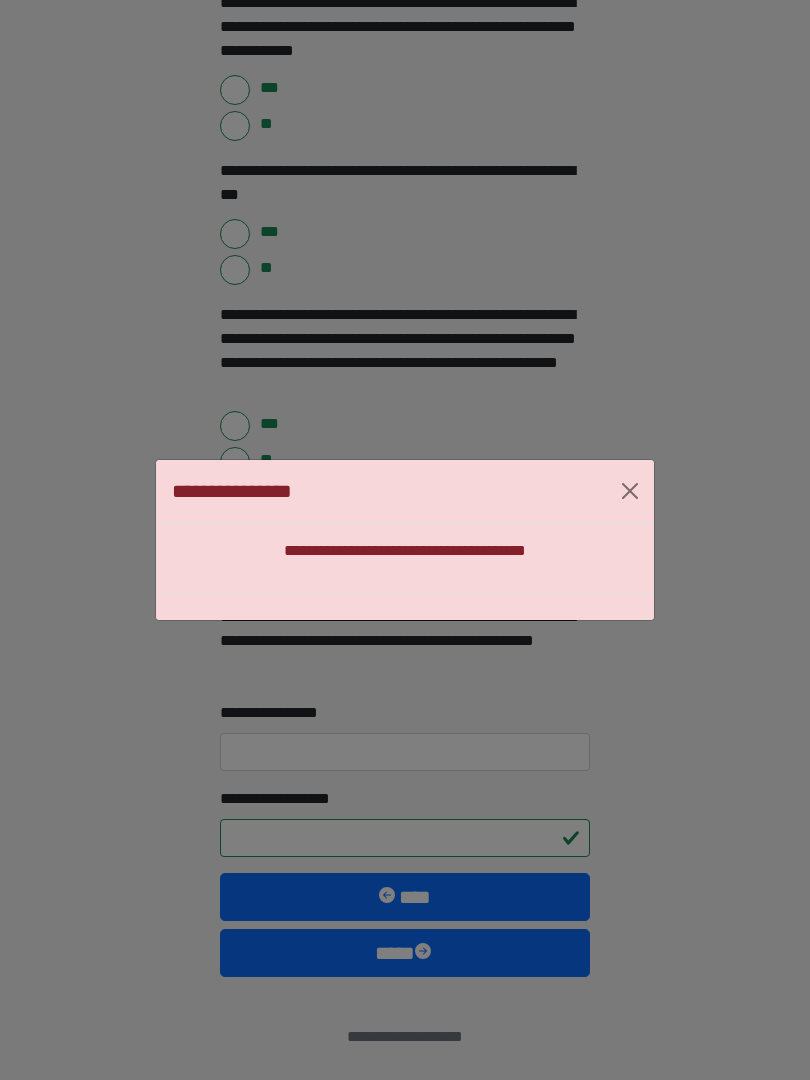 click at bounding box center (630, 491) 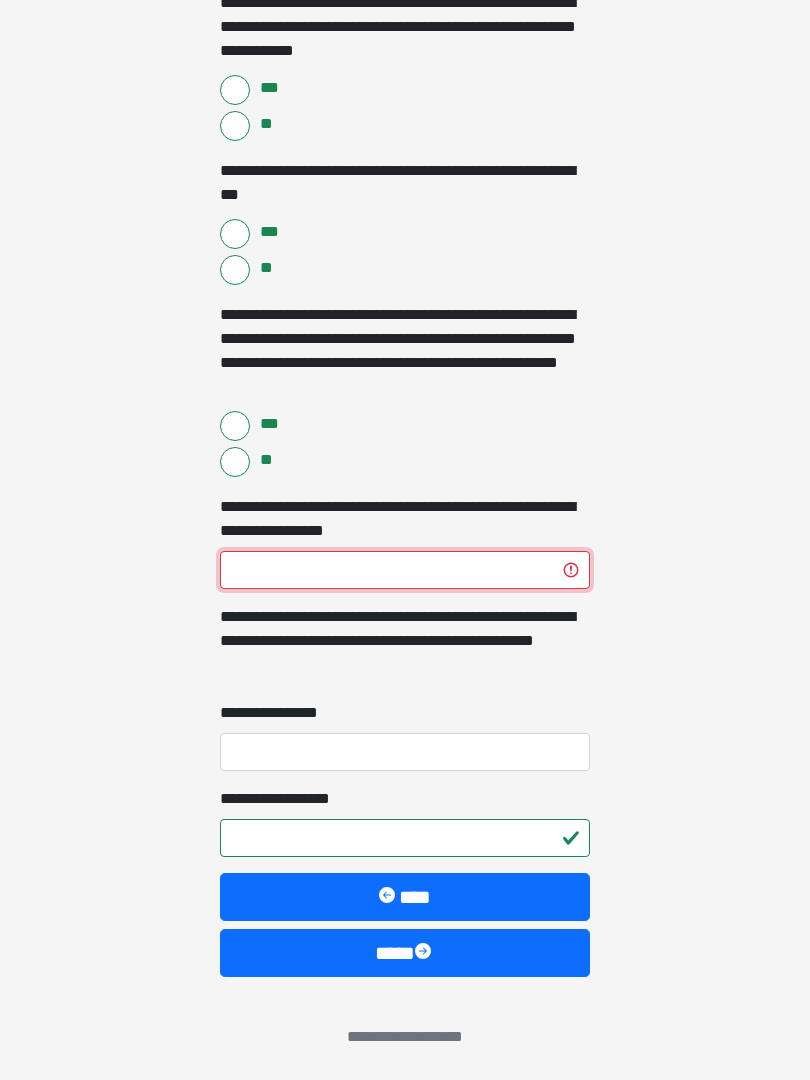 click on "****" at bounding box center (405, 570) 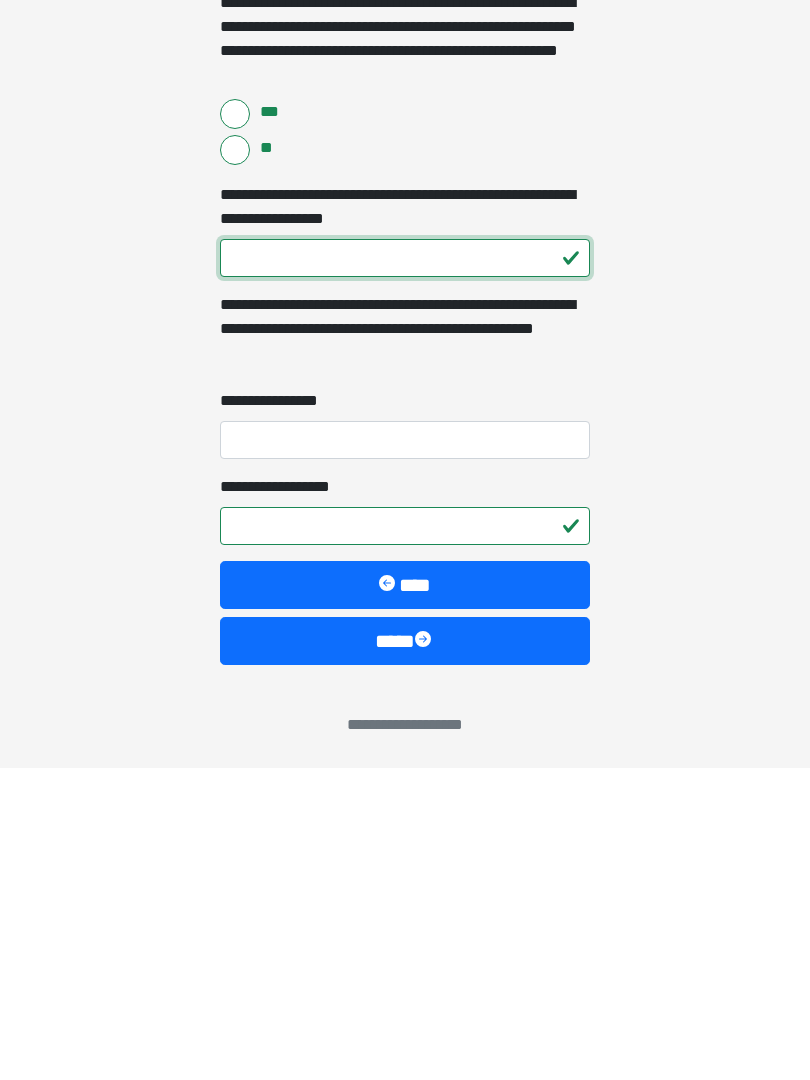 type on "***" 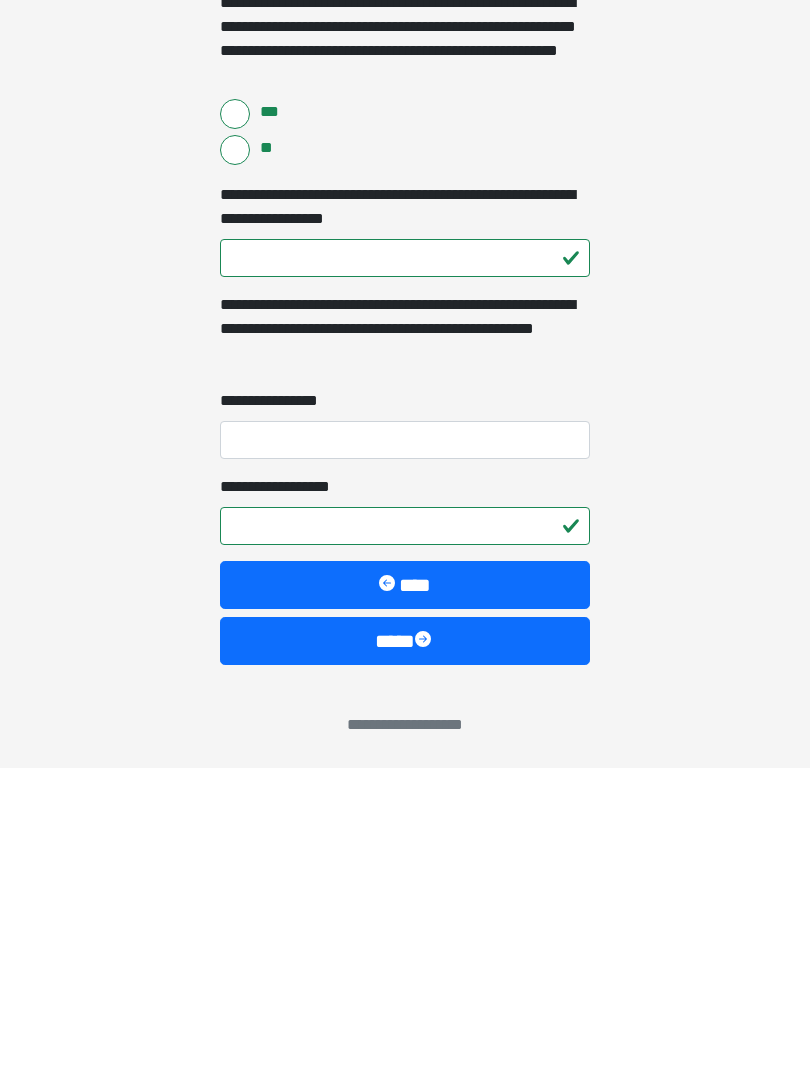 click on "****" at bounding box center [405, 953] 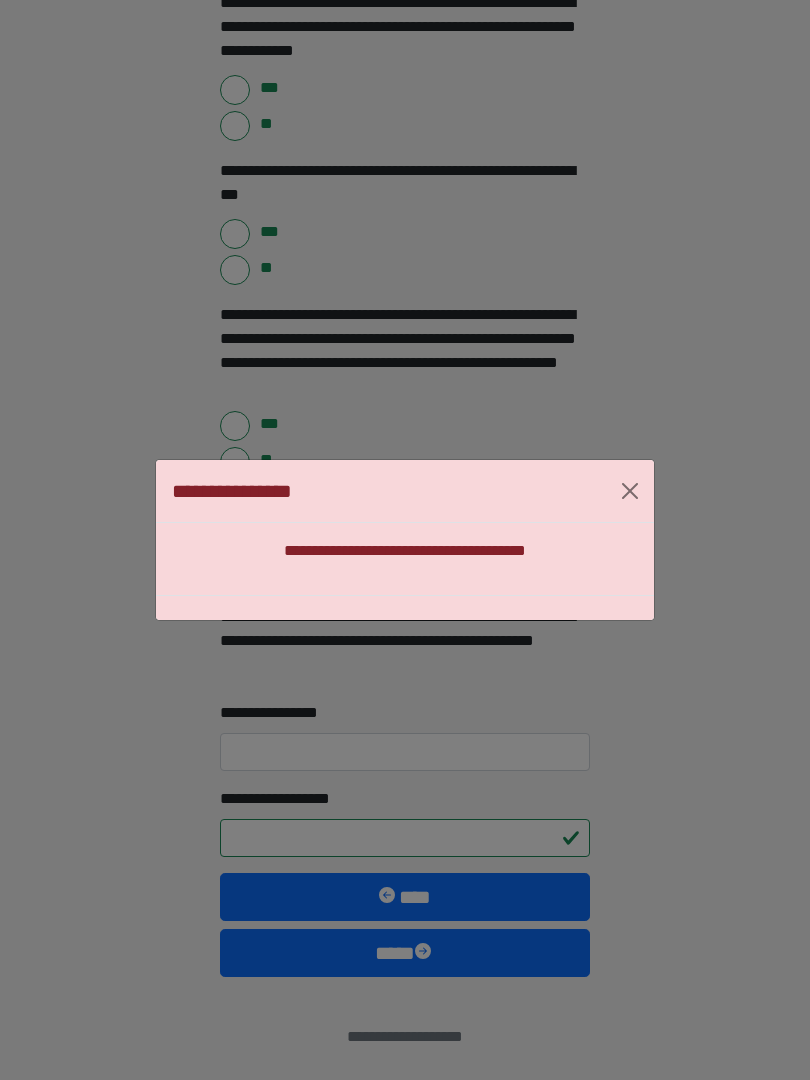 click at bounding box center [630, 491] 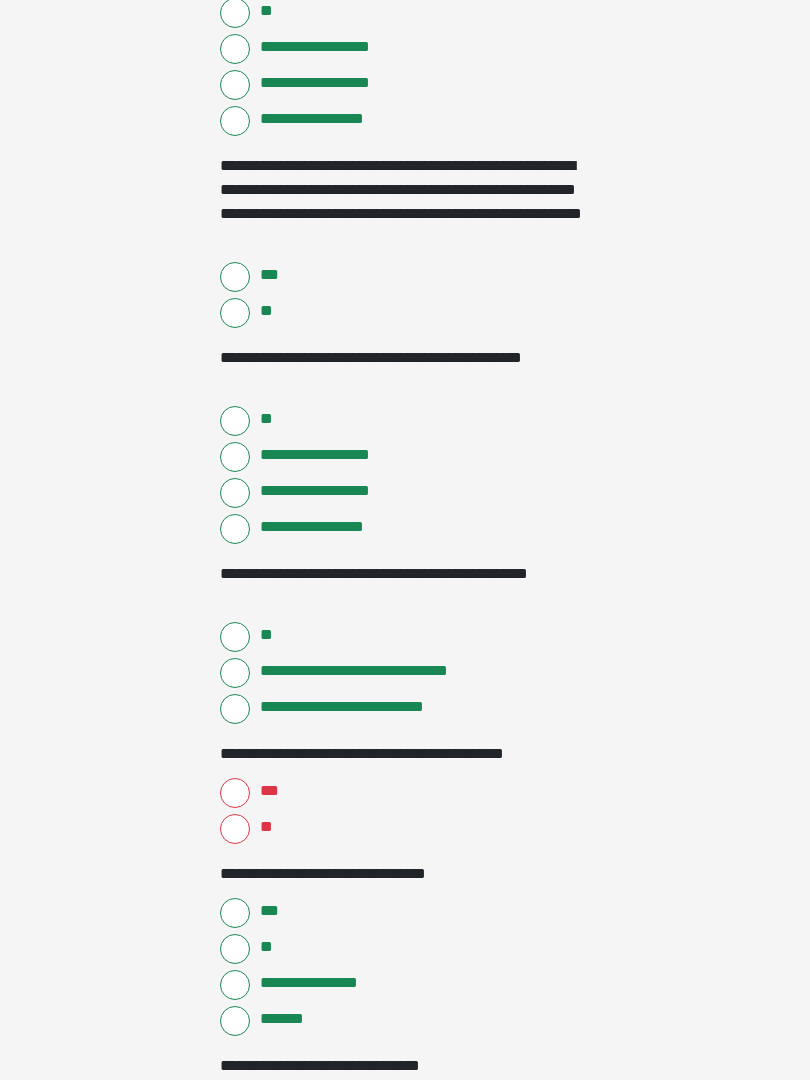 scroll, scrollTop: 535, scrollLeft: 0, axis: vertical 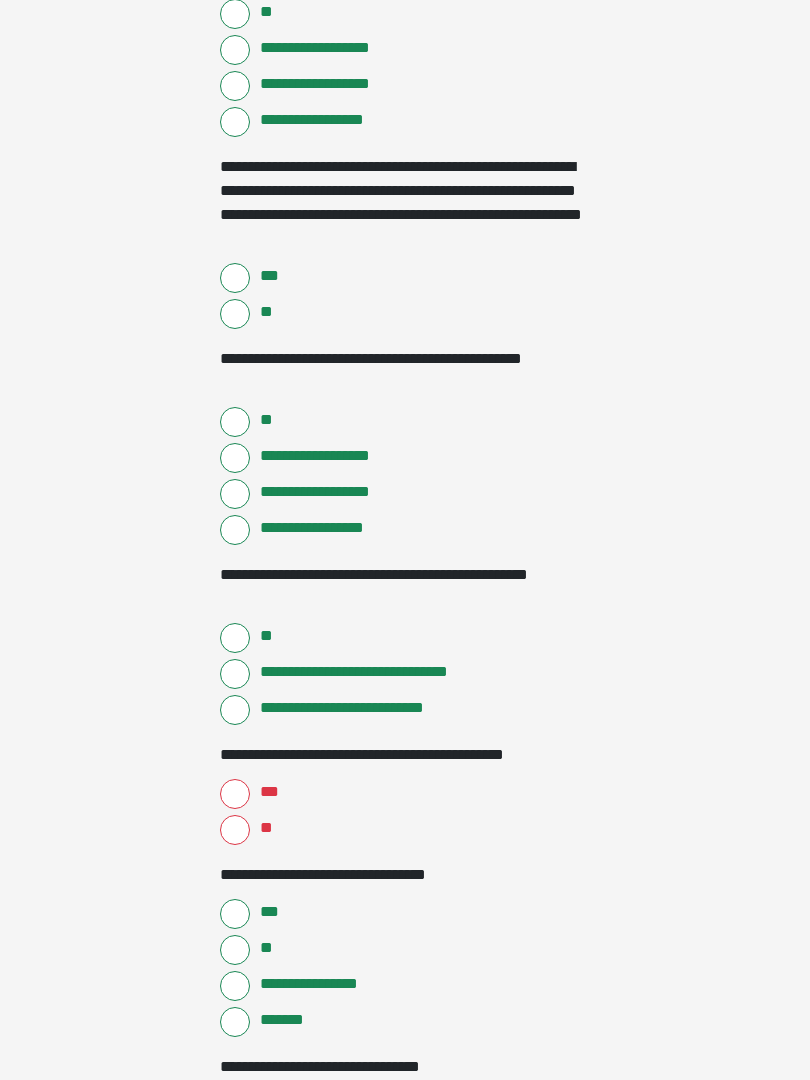 click on "***" at bounding box center (235, 794) 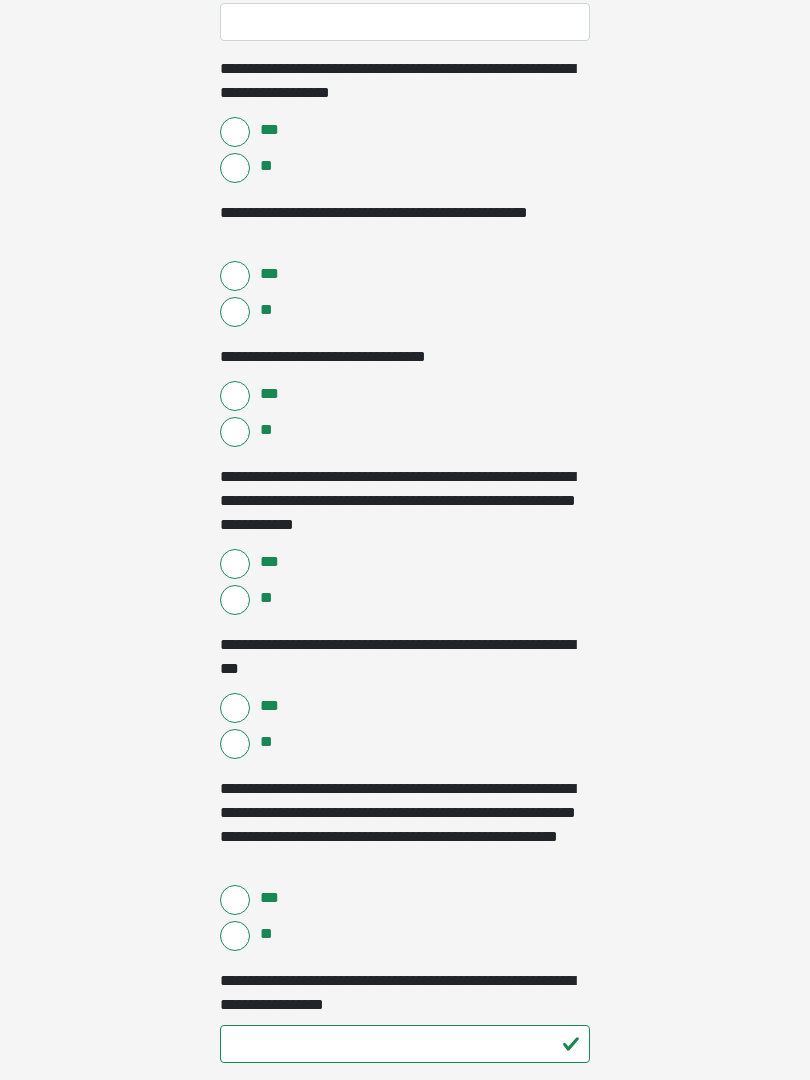 scroll, scrollTop: 2919, scrollLeft: 0, axis: vertical 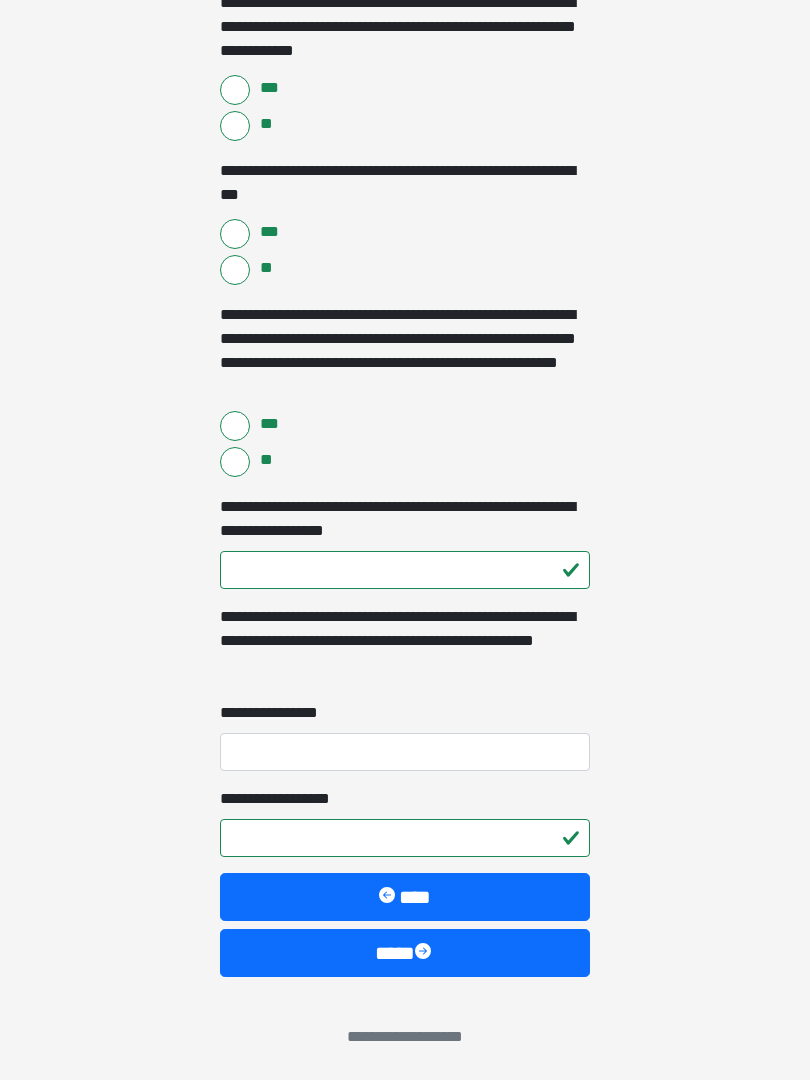 click on "****" at bounding box center (405, 953) 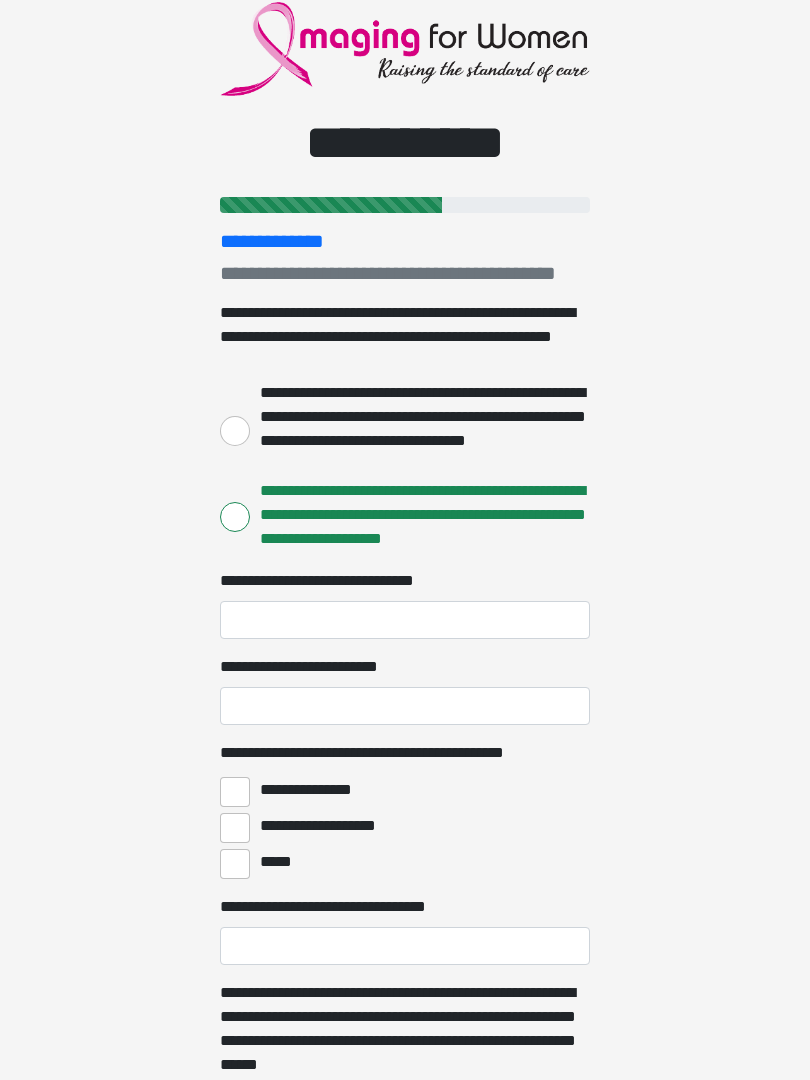 scroll, scrollTop: 0, scrollLeft: 0, axis: both 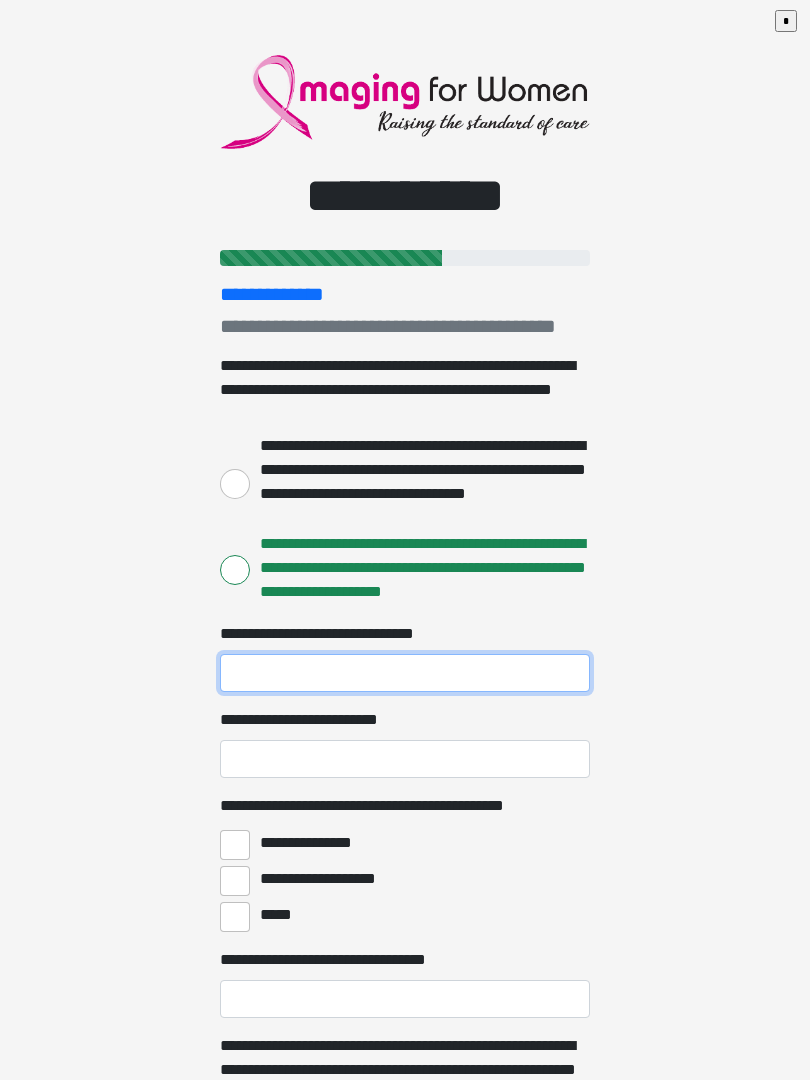 click on "**********" at bounding box center [405, 673] 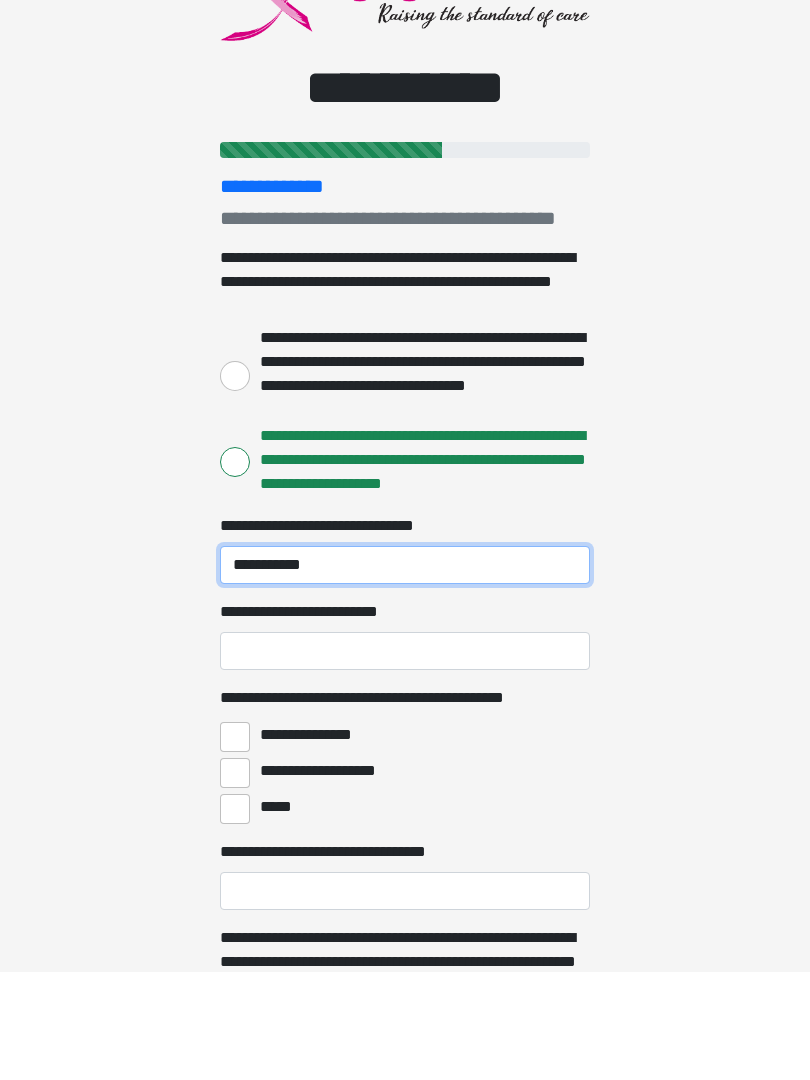 type on "**********" 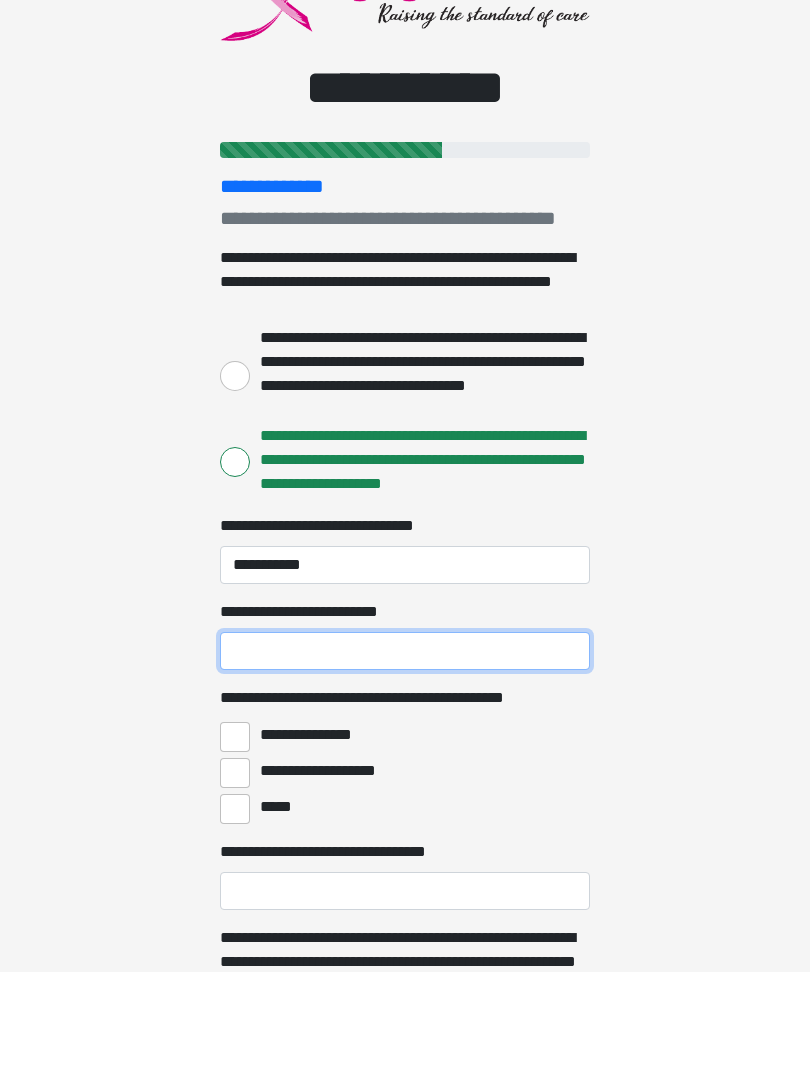click on "**********" at bounding box center (405, 759) 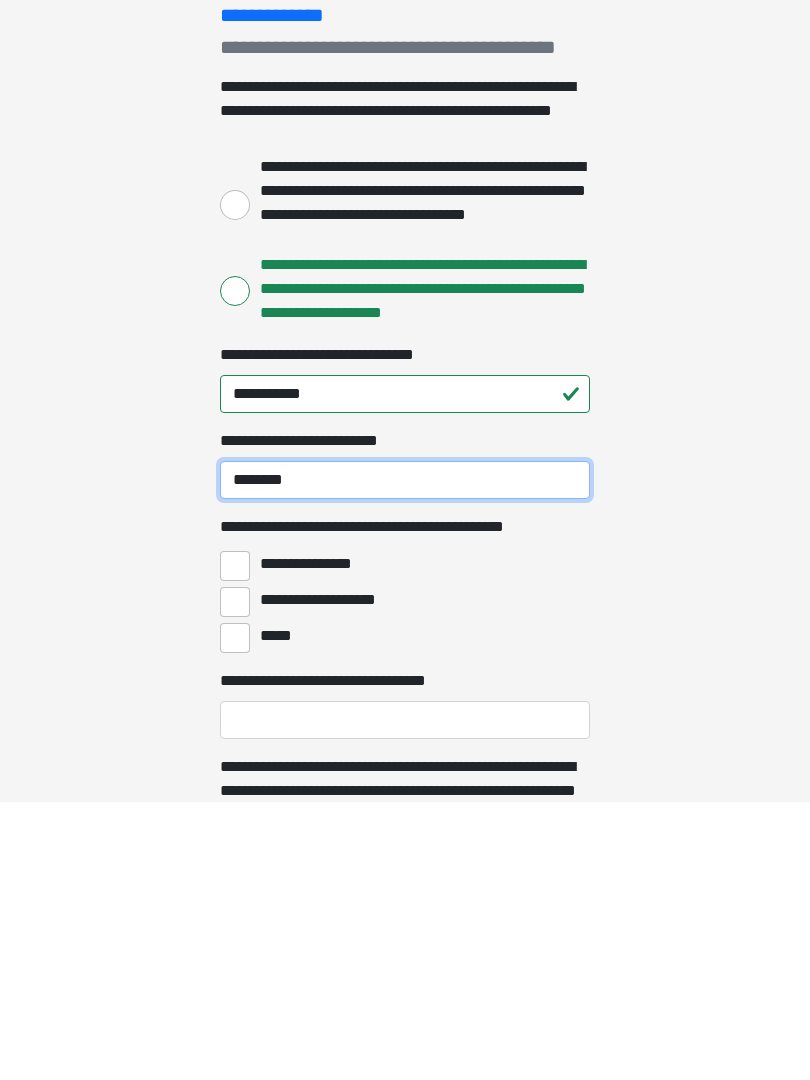 type on "*******" 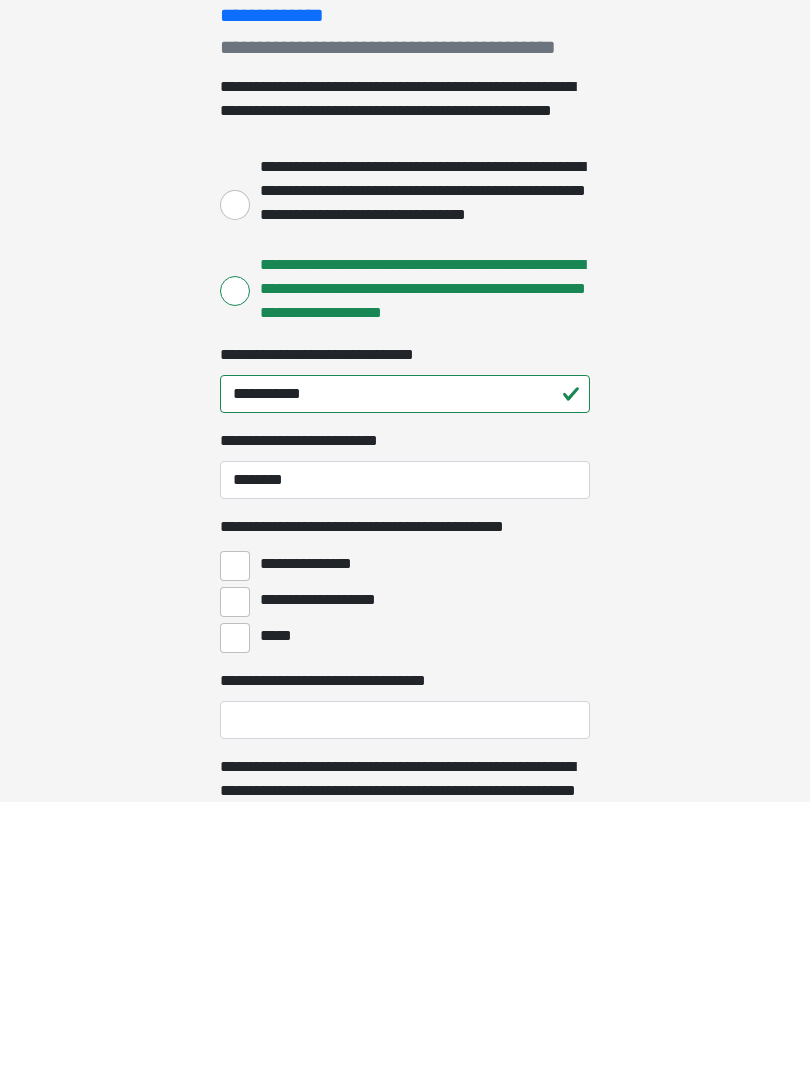 click on "**********" at bounding box center (235, 845) 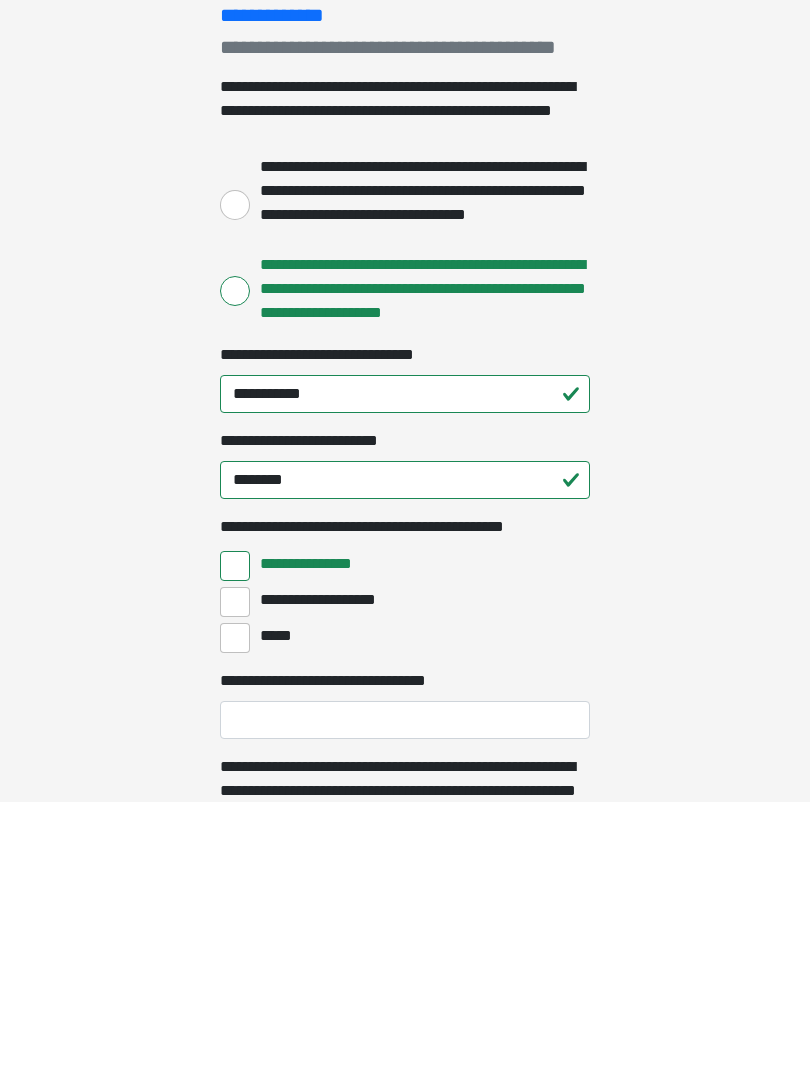 scroll, scrollTop: 279, scrollLeft: 0, axis: vertical 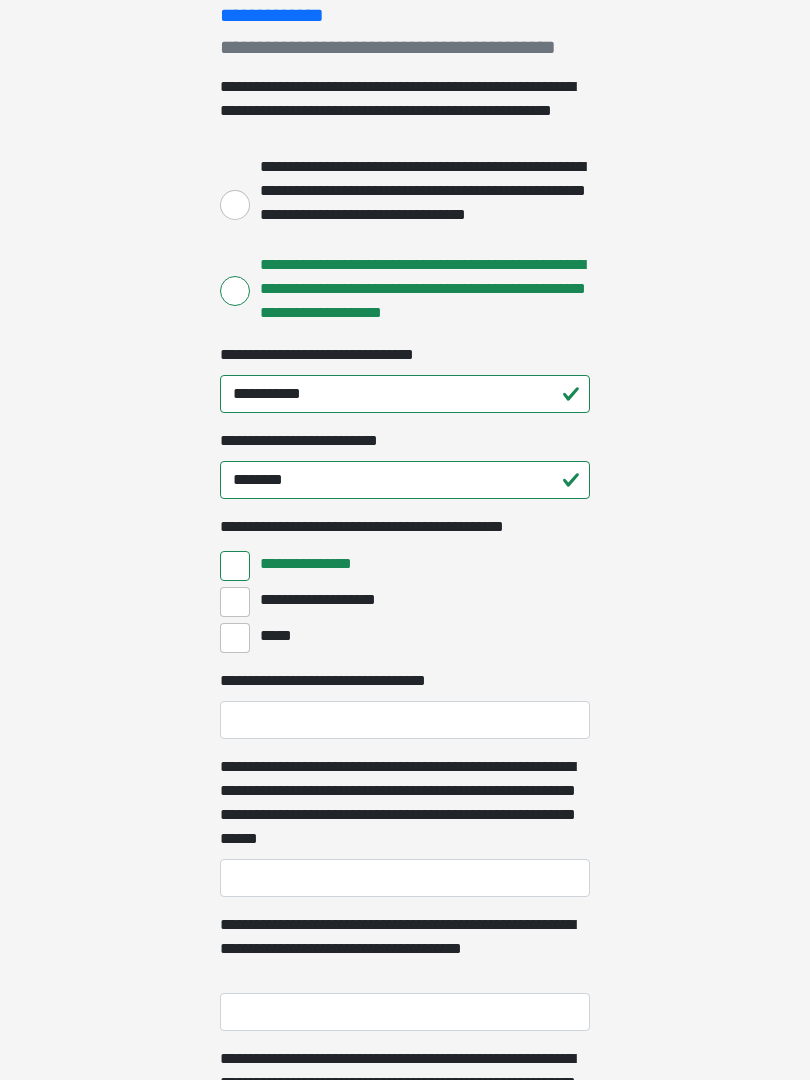 click on "**********" at bounding box center [235, 602] 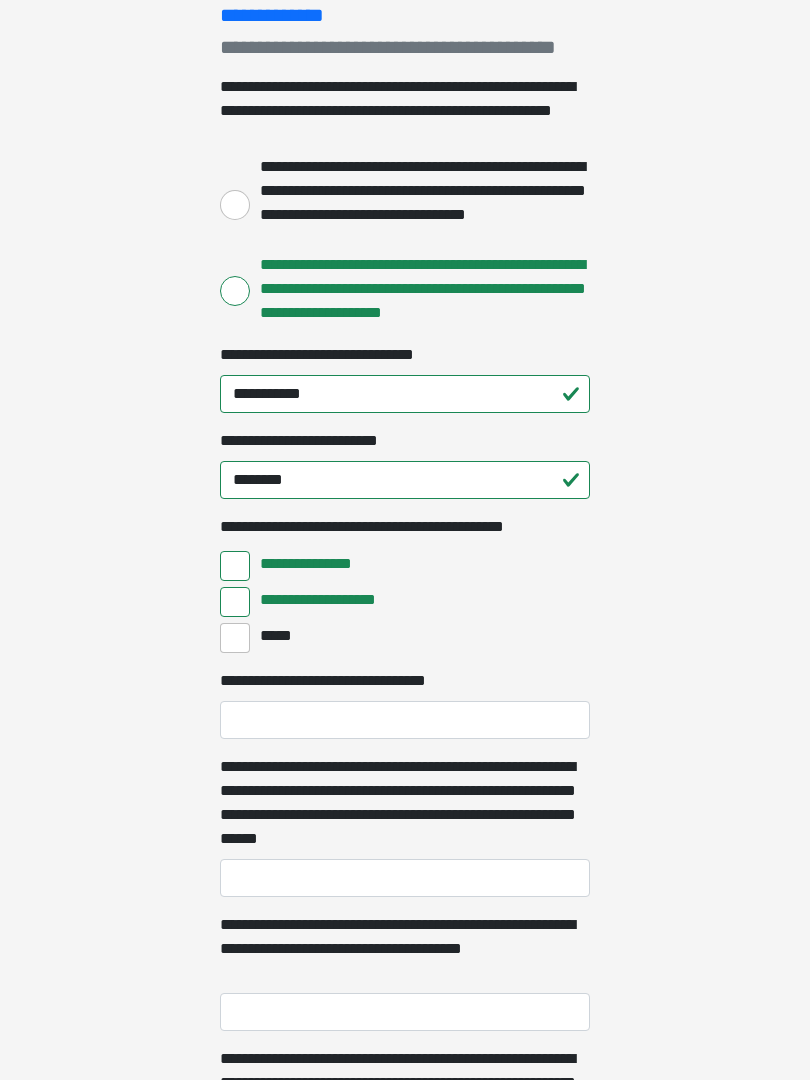 click on "*****" at bounding box center [235, 638] 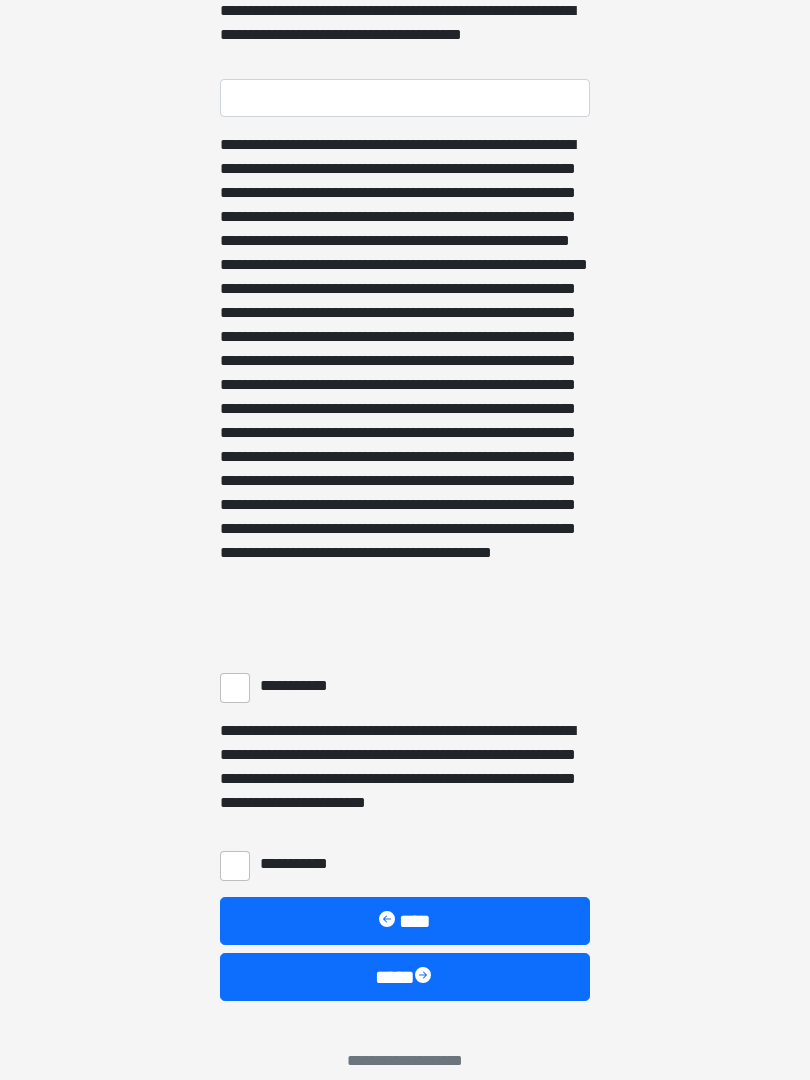 scroll, scrollTop: 1303, scrollLeft: 0, axis: vertical 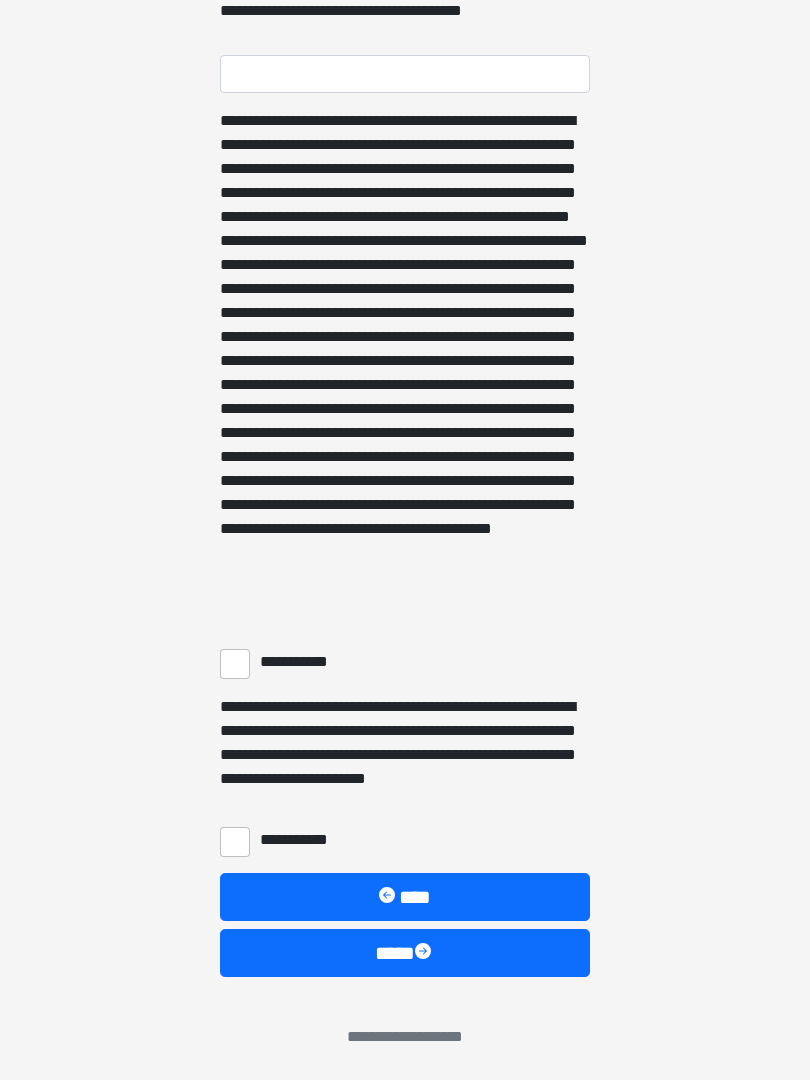 click on "**********" at bounding box center (235, 664) 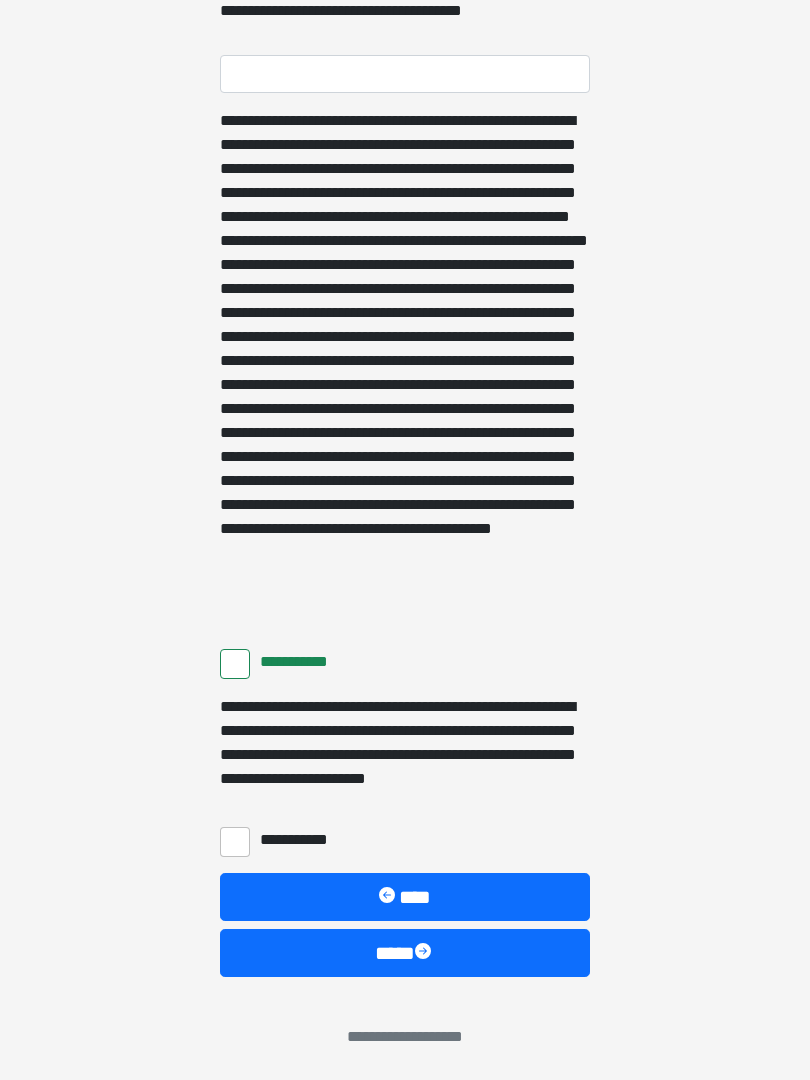click on "**********" at bounding box center [235, 842] 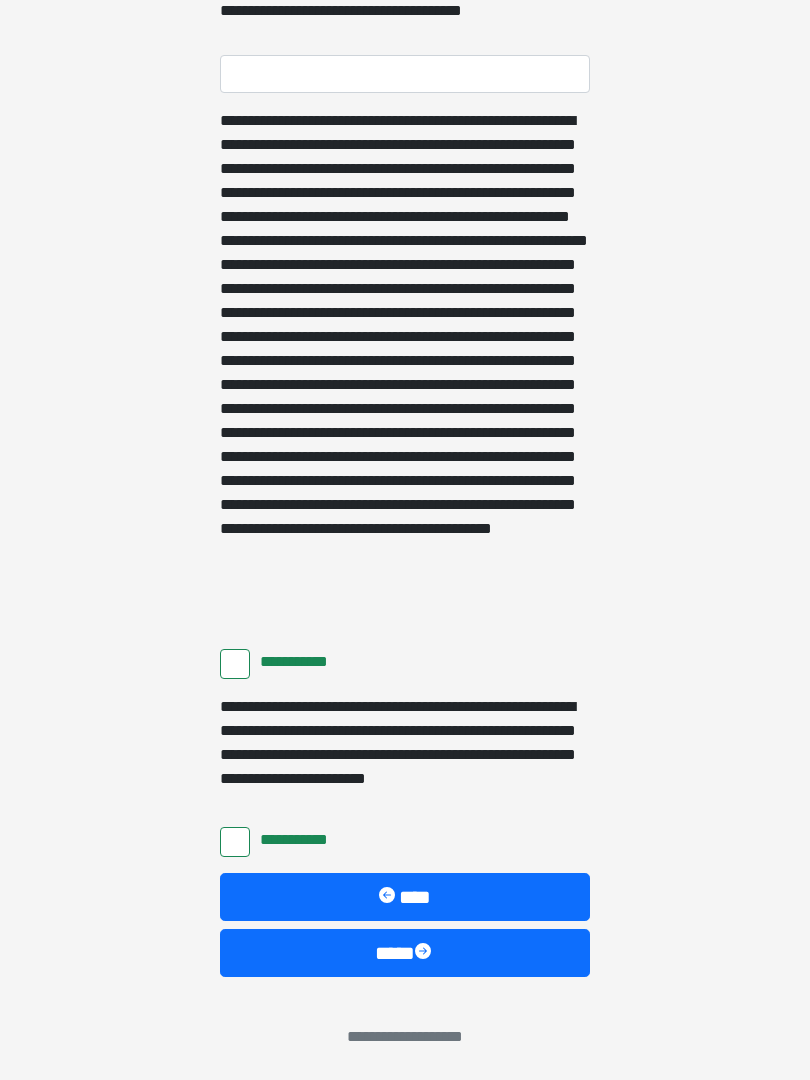 click on "****" at bounding box center [405, 953] 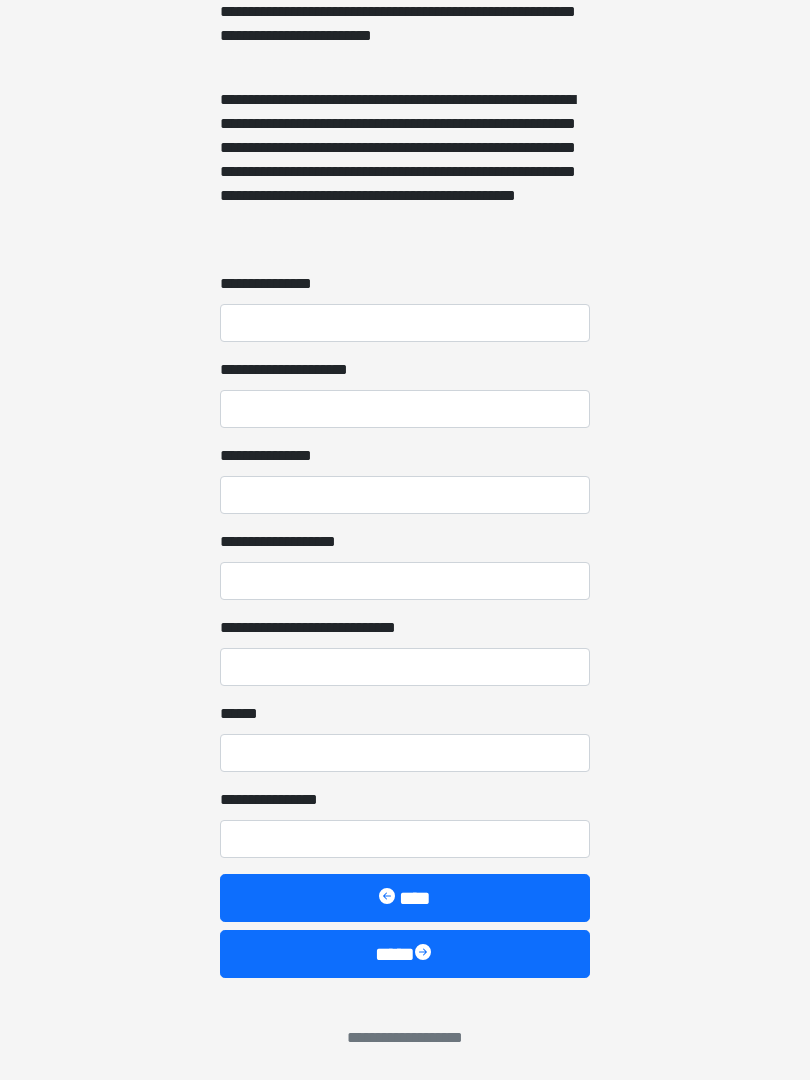 scroll, scrollTop: 1467, scrollLeft: 0, axis: vertical 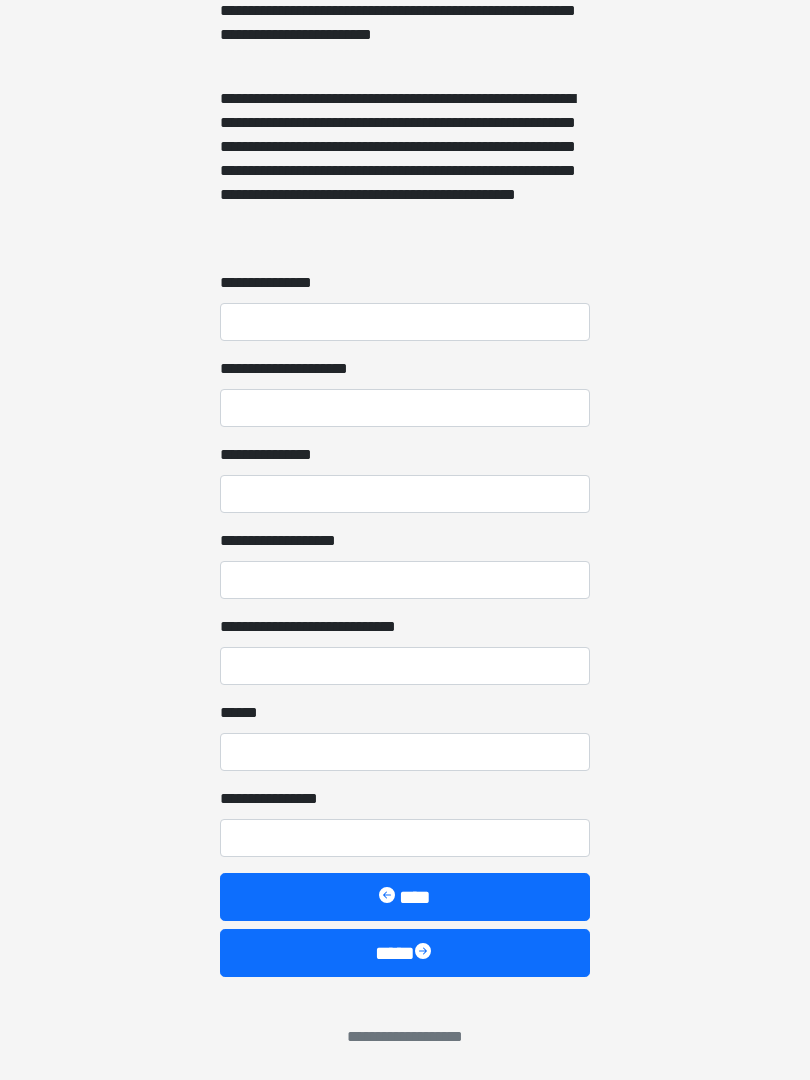 click on "****" at bounding box center [405, 953] 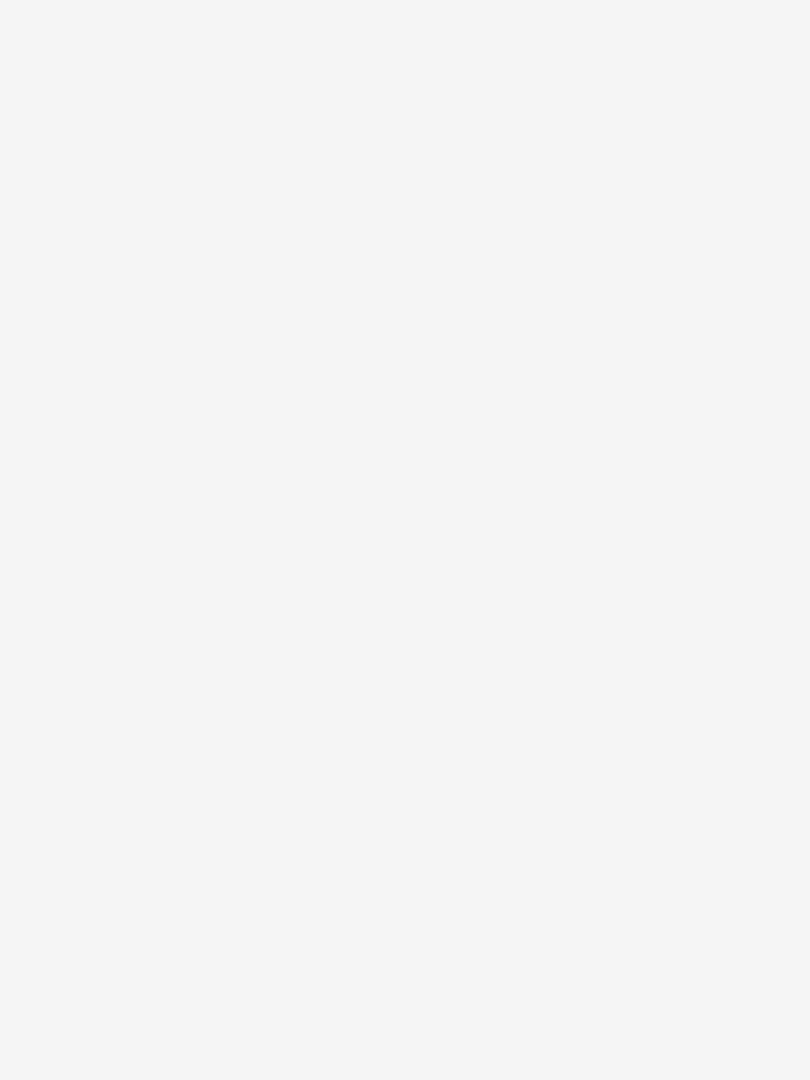 scroll, scrollTop: 0, scrollLeft: 0, axis: both 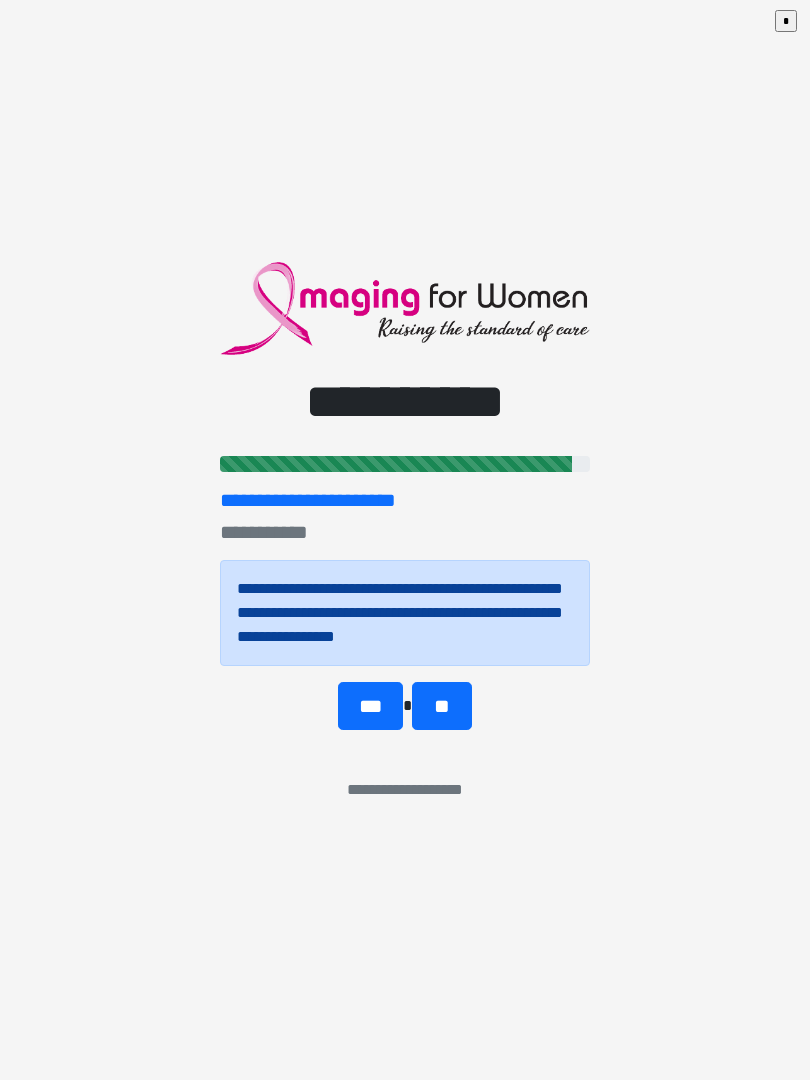 click on "**" at bounding box center [441, 706] 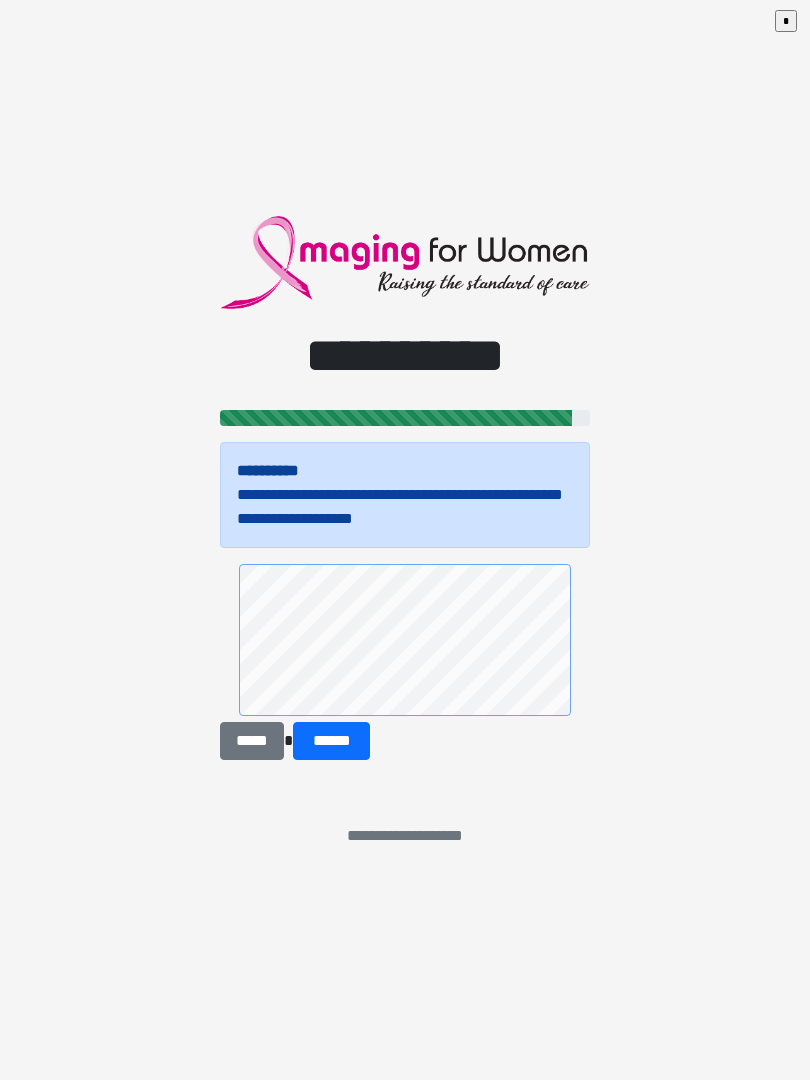 click on "*****" at bounding box center (252, 741) 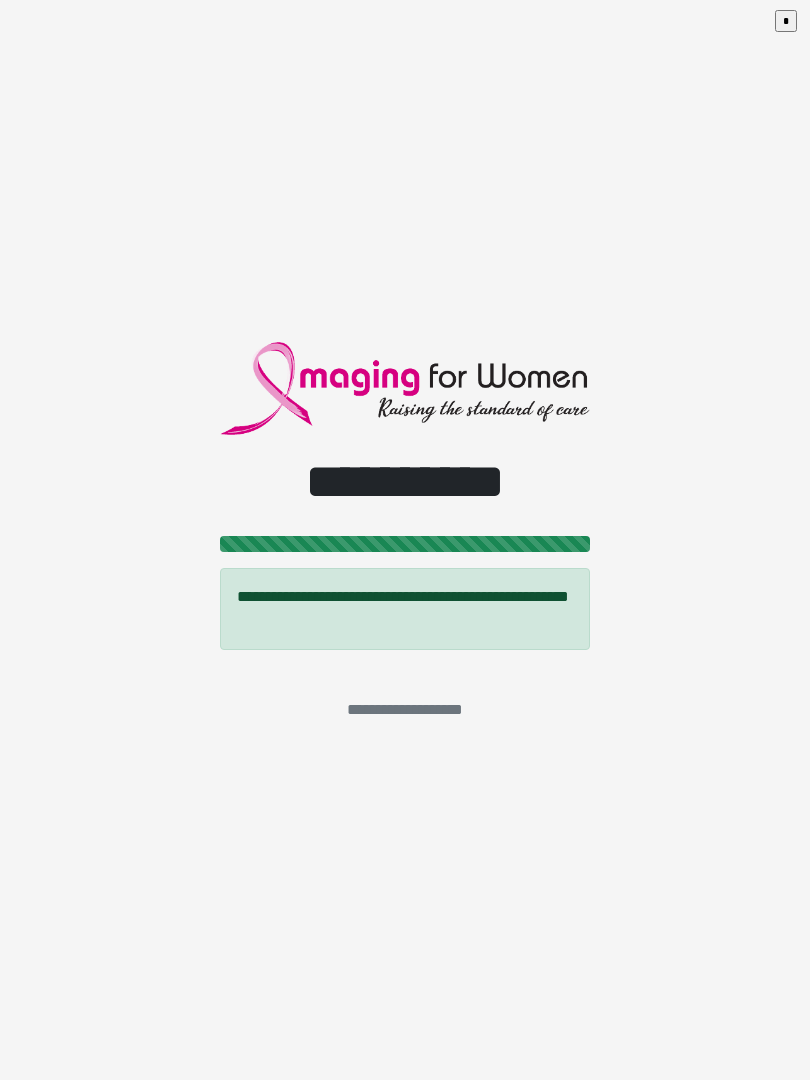 click on "*" at bounding box center [786, 21] 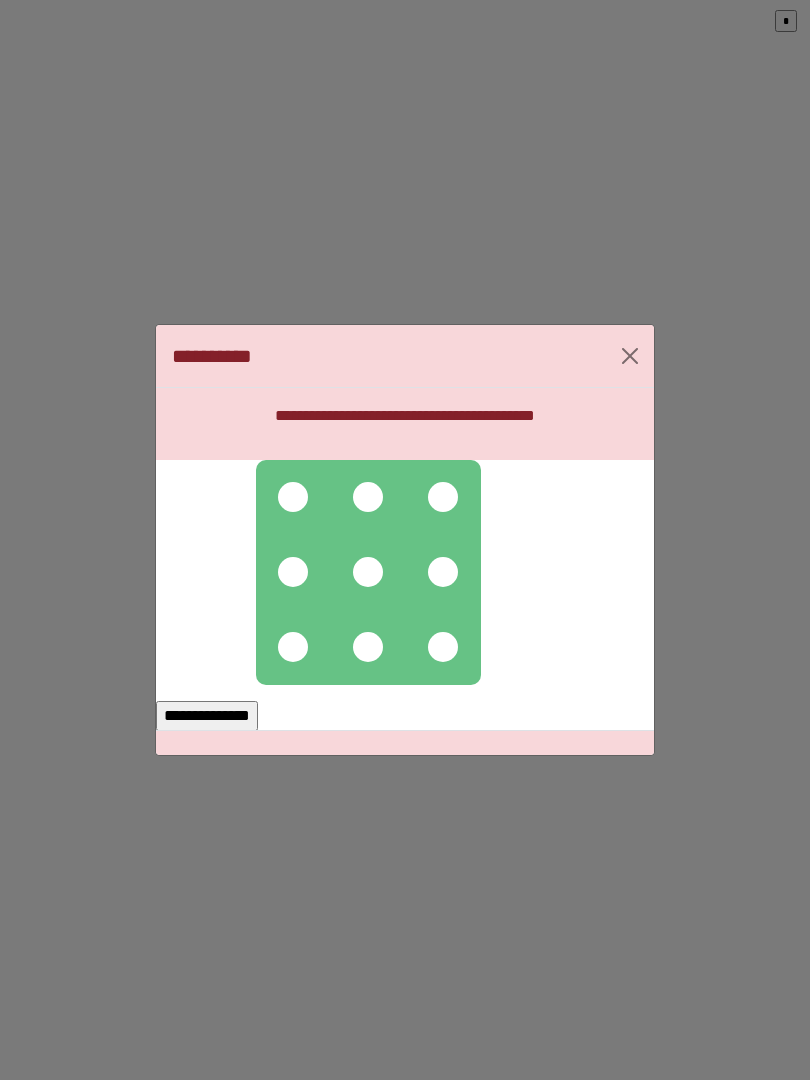 click at bounding box center [293, 497] 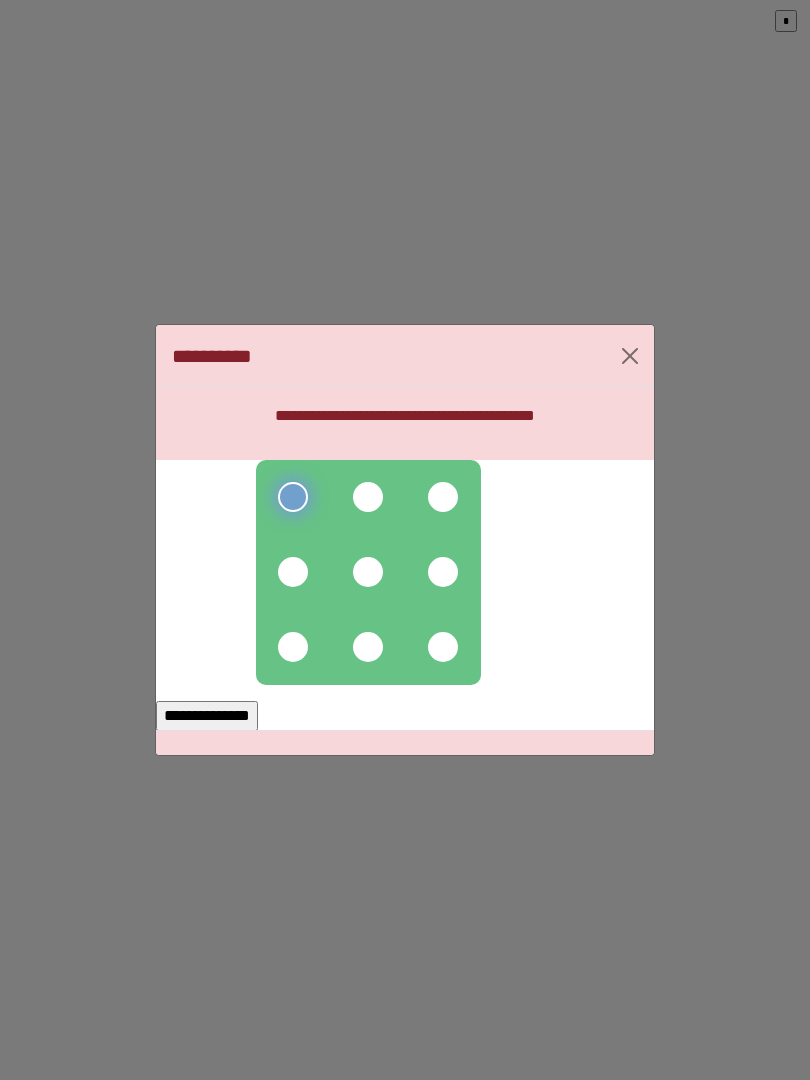 click at bounding box center (368, 497) 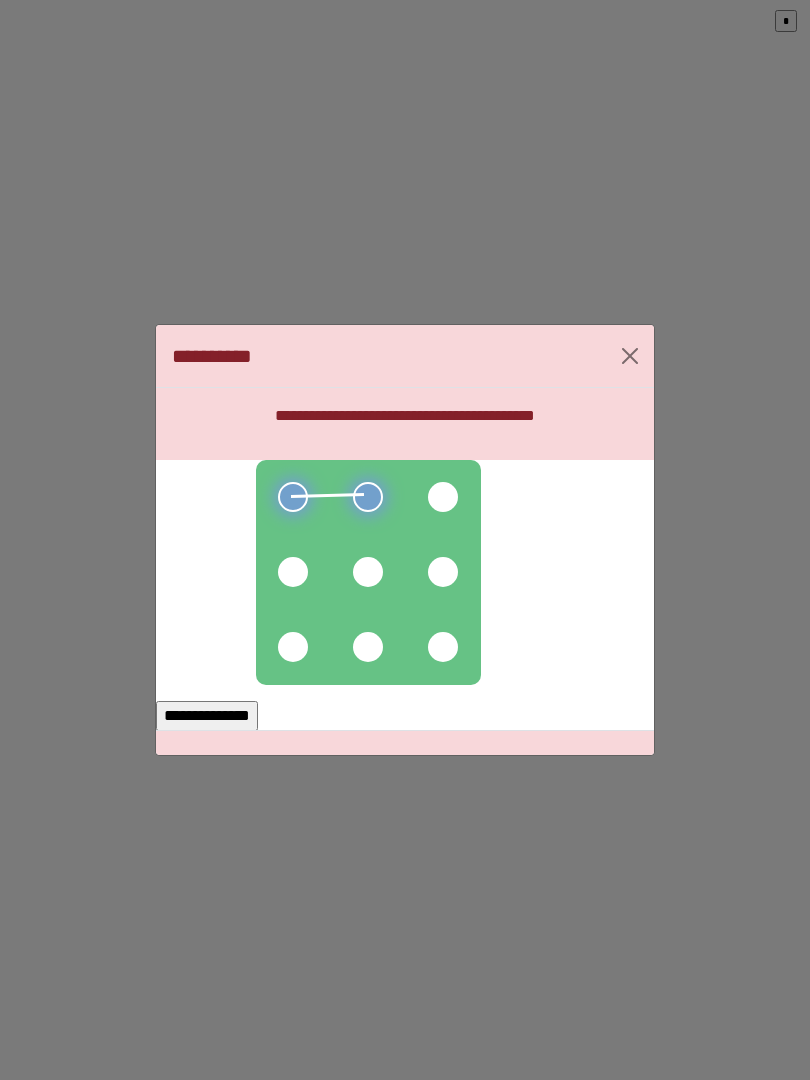click at bounding box center [443, 497] 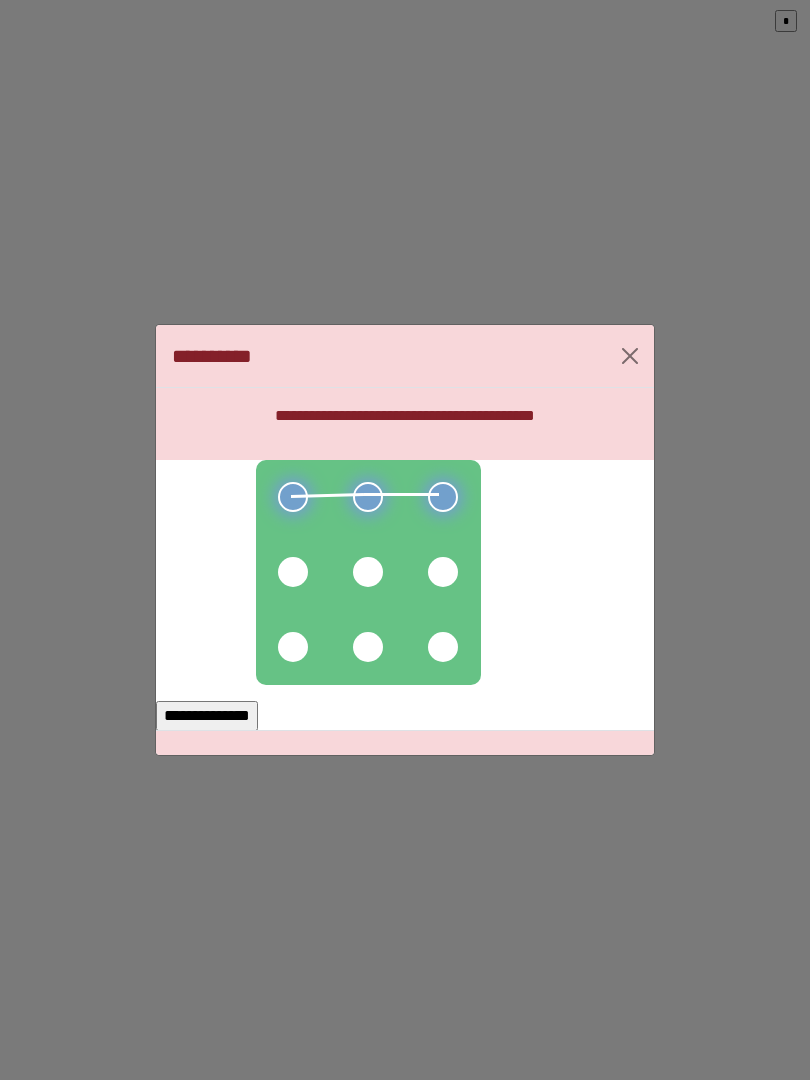 click at bounding box center [443, 572] 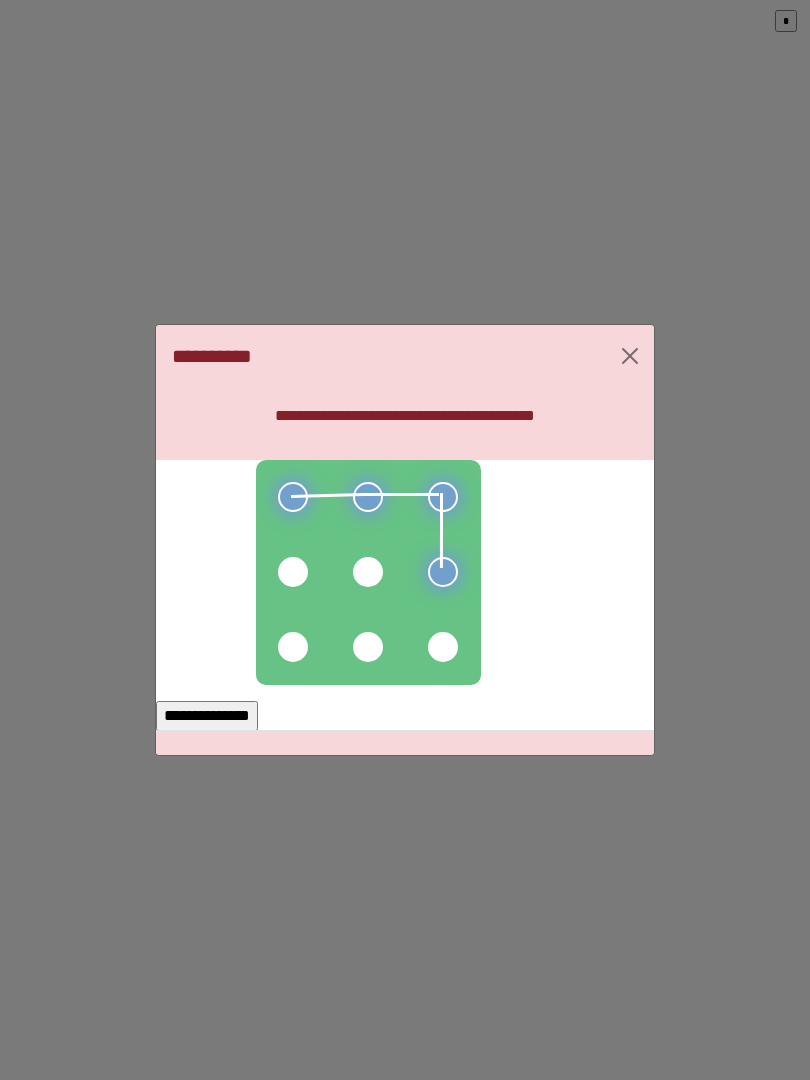 click at bounding box center [368, 572] 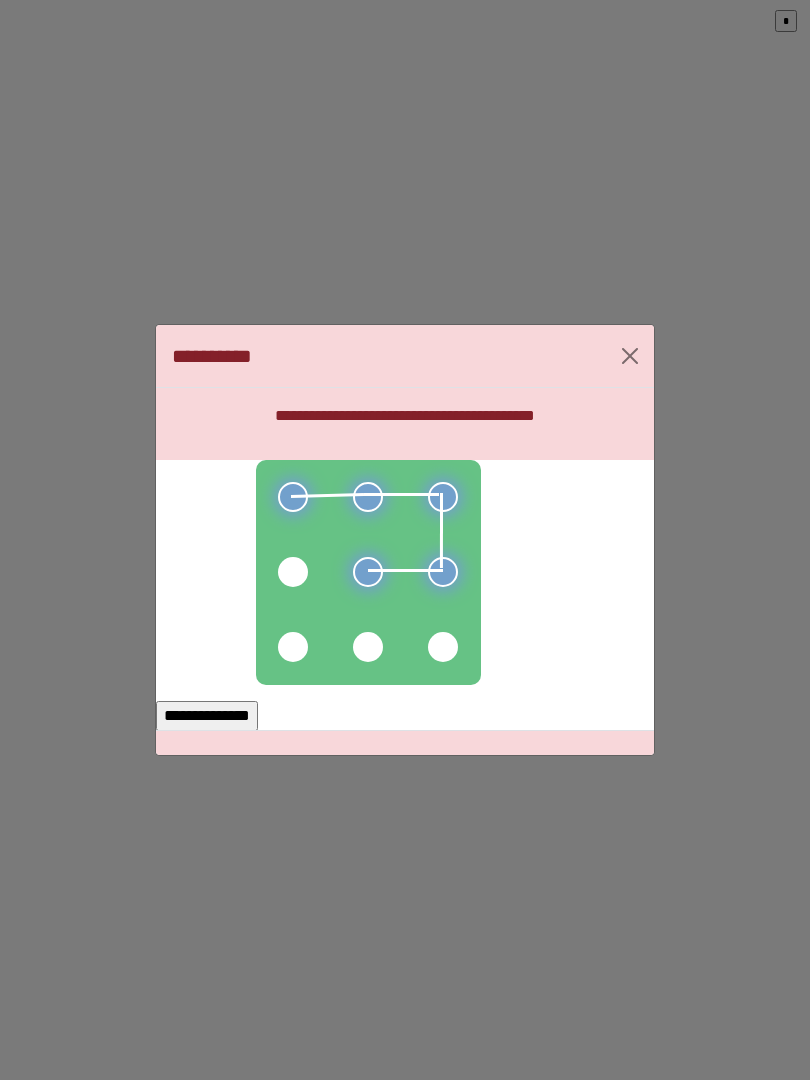 click at bounding box center (293, 572) 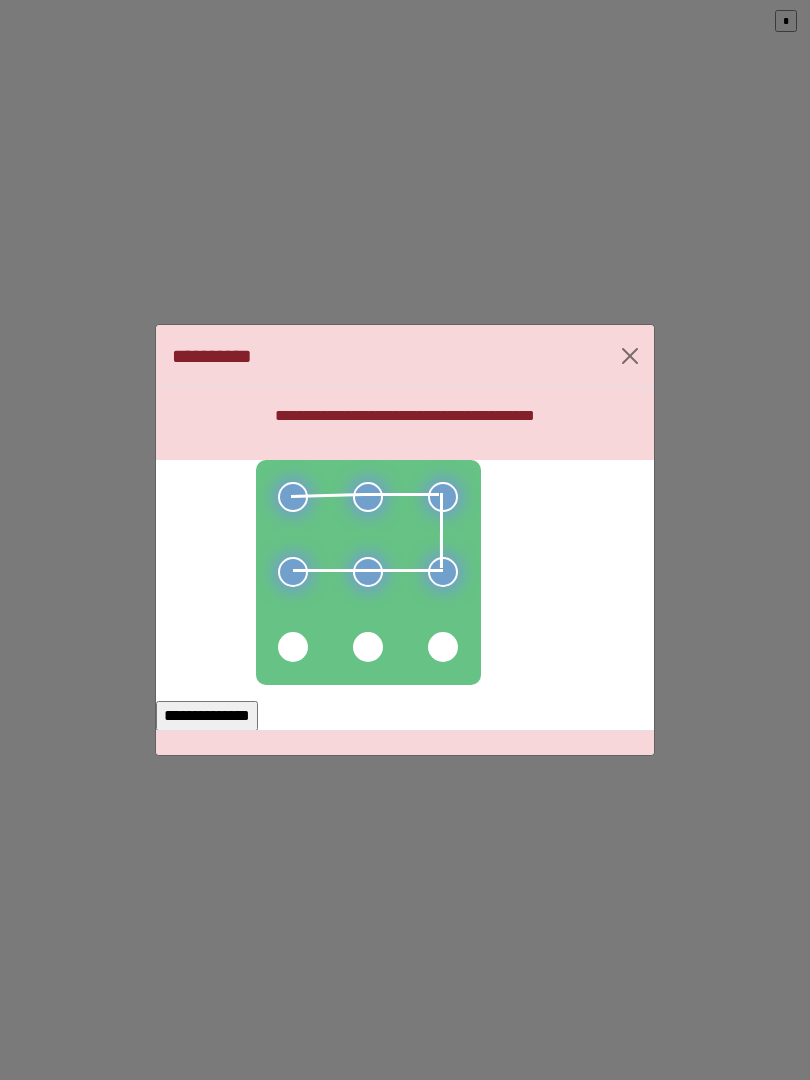 click on "**********" at bounding box center (207, 716) 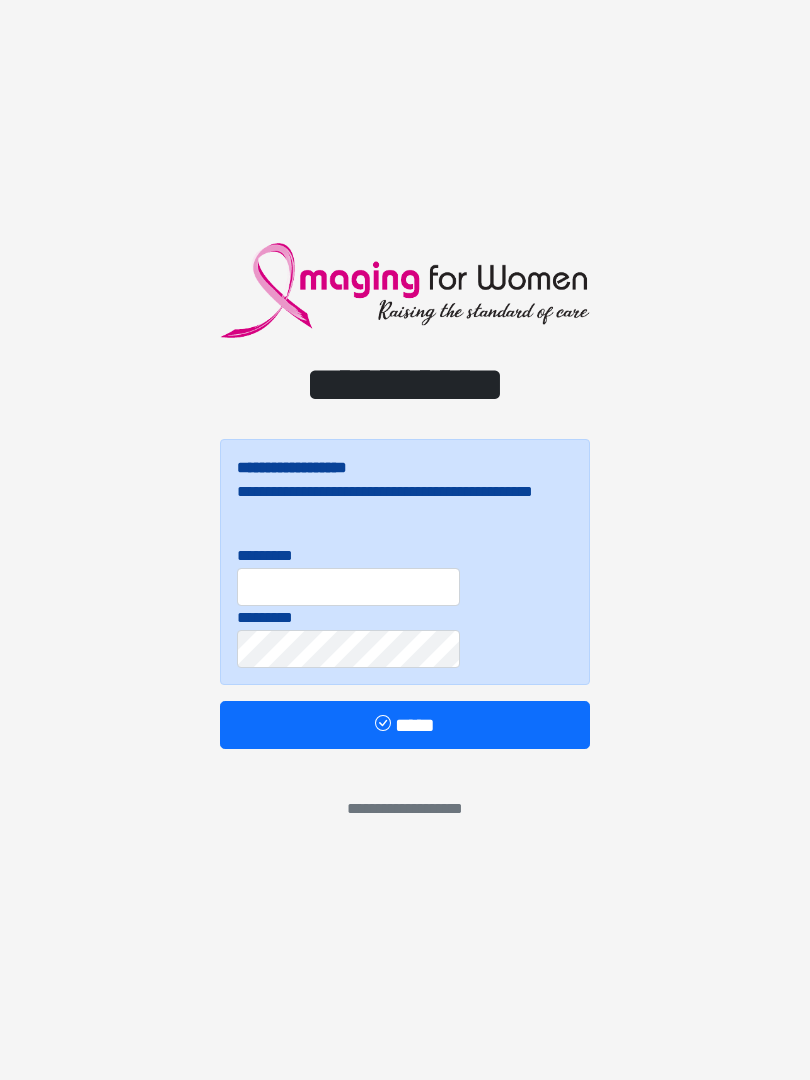 scroll, scrollTop: 0, scrollLeft: 0, axis: both 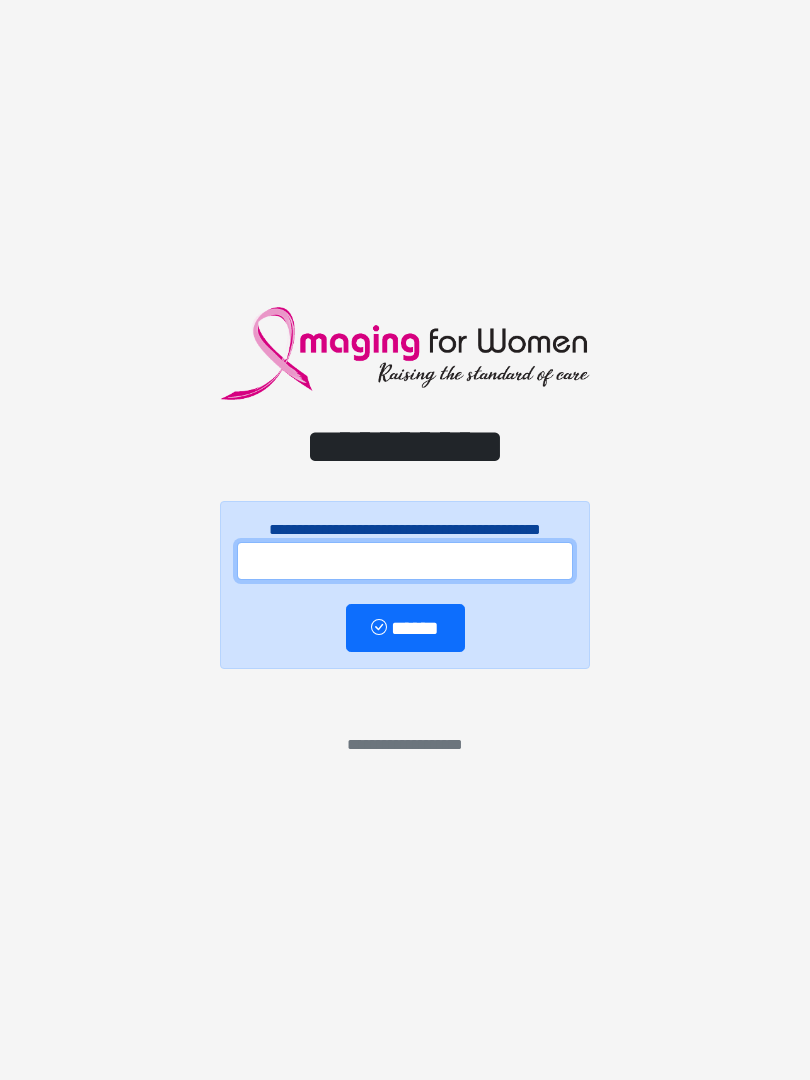 click at bounding box center [405, 561] 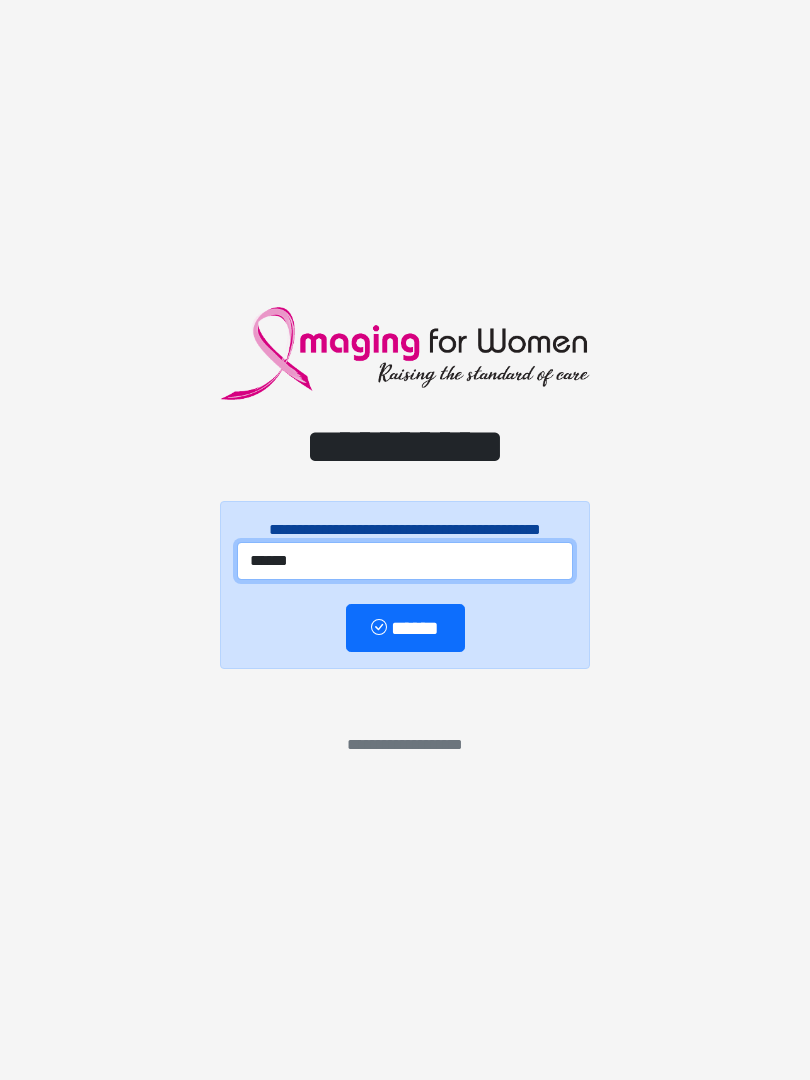 type on "******" 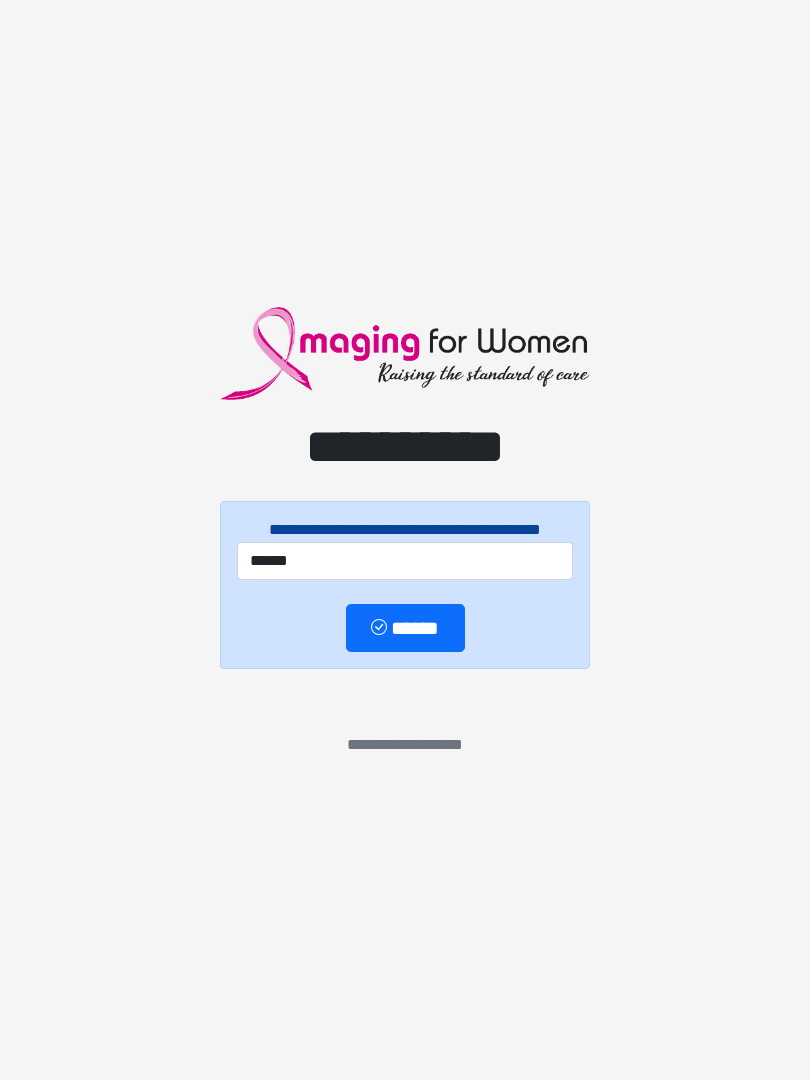 click on "******" at bounding box center [405, 628] 